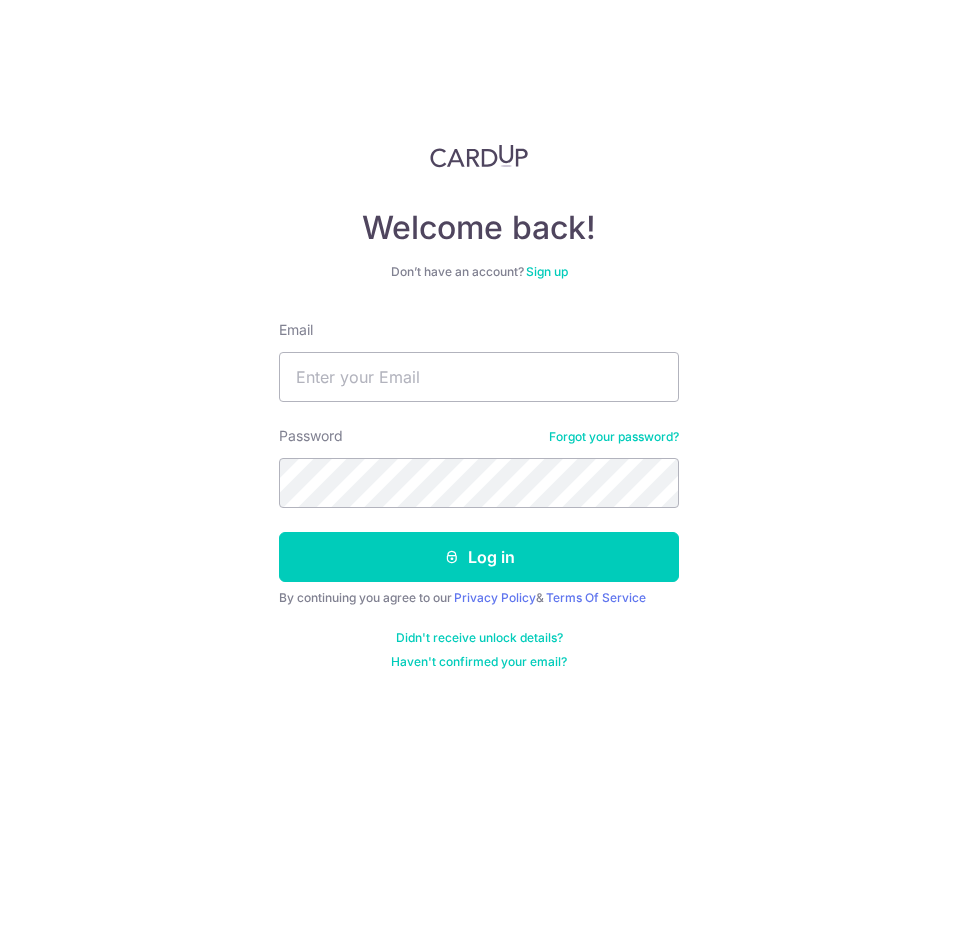 scroll, scrollTop: 0, scrollLeft: 0, axis: both 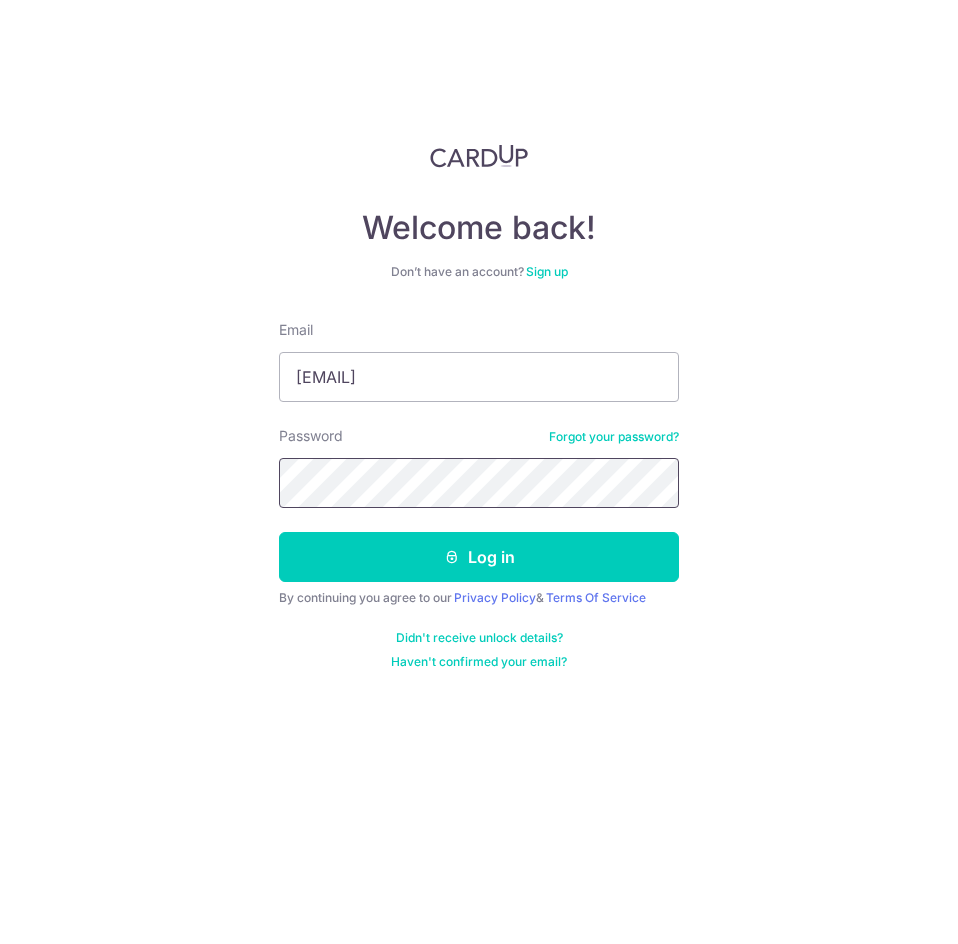 click on "Log in" at bounding box center (479, 557) 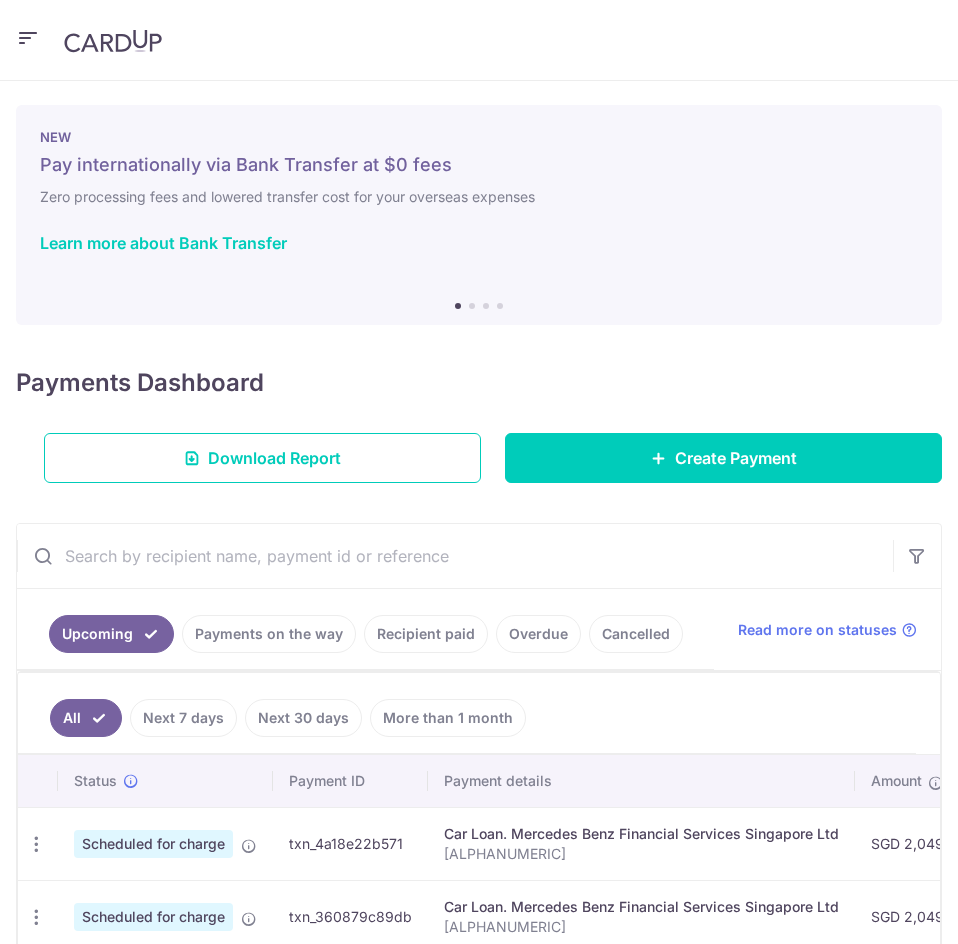 scroll, scrollTop: 0, scrollLeft: 0, axis: both 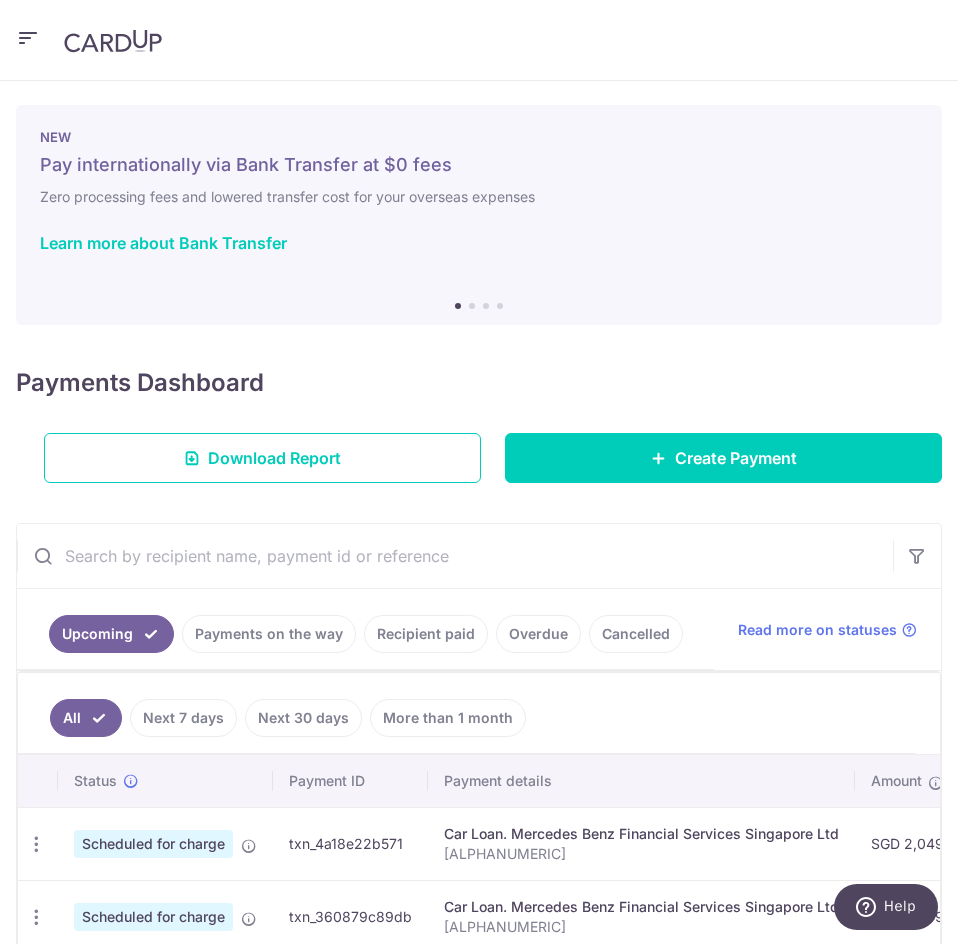 click at bounding box center (28, 38) 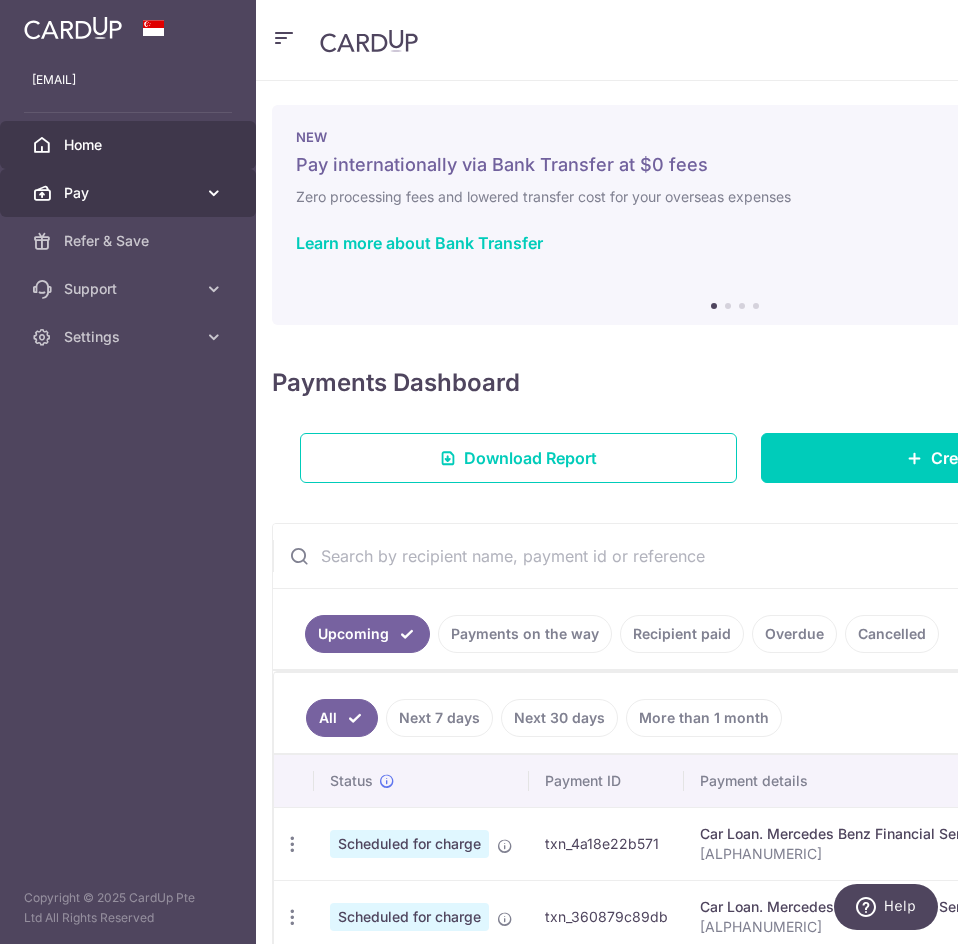 click on "Pay" at bounding box center [130, 193] 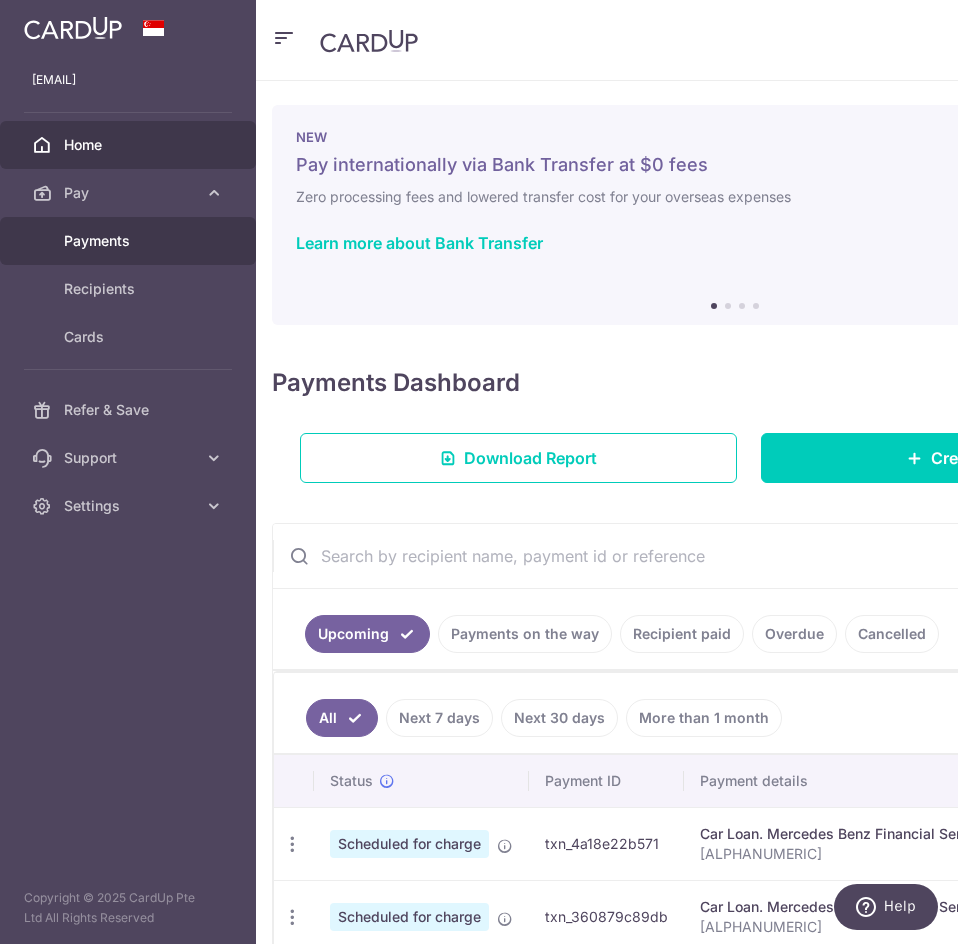 click on "Payments" at bounding box center [130, 241] 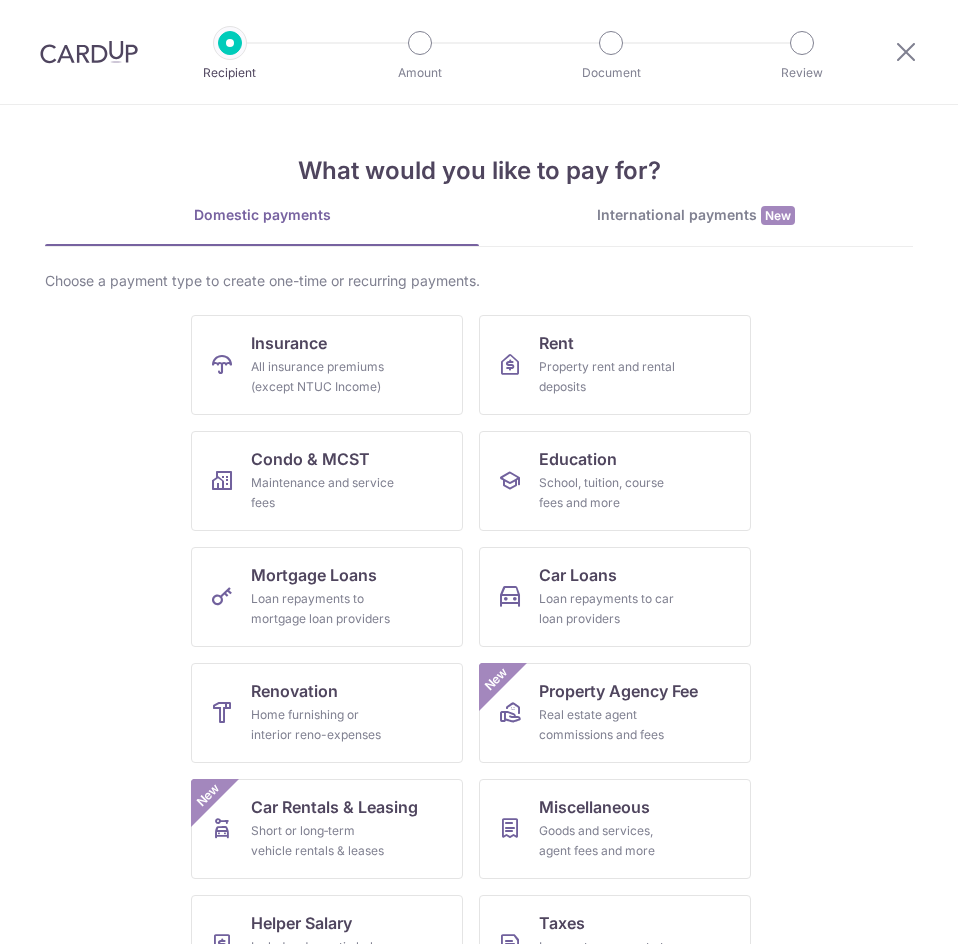 scroll, scrollTop: 0, scrollLeft: 0, axis: both 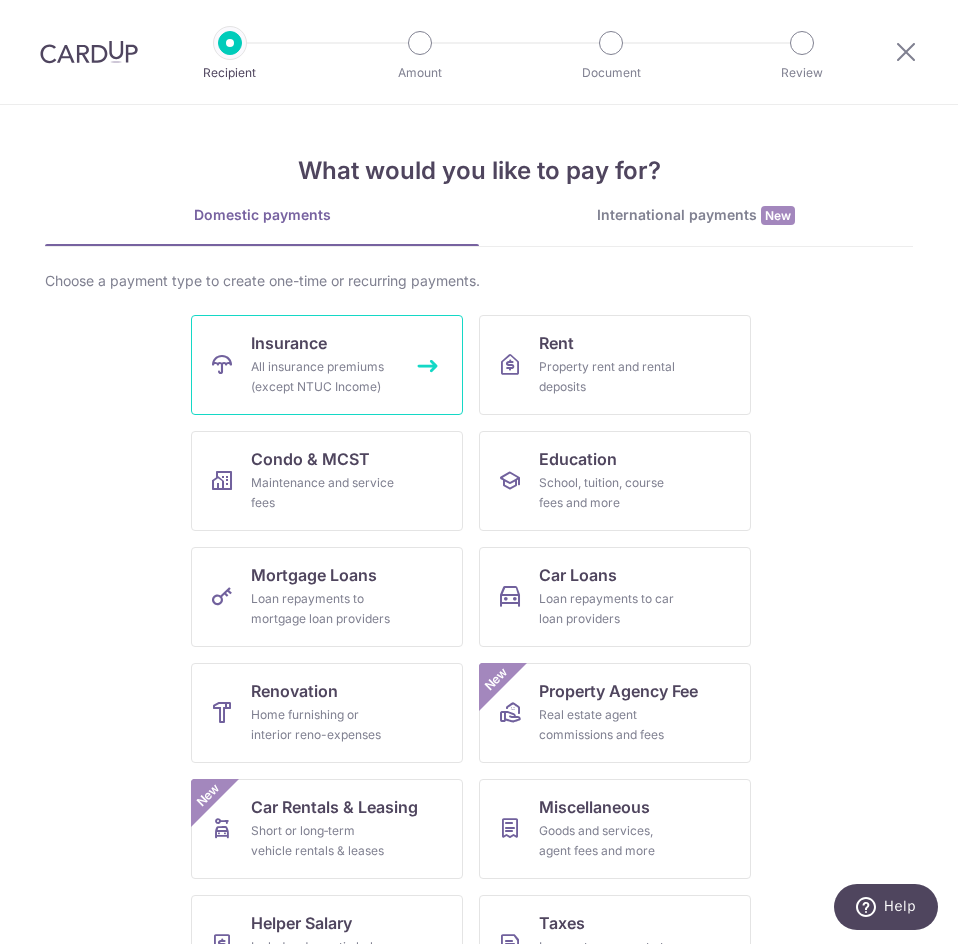 click on "Insurance" at bounding box center [289, 343] 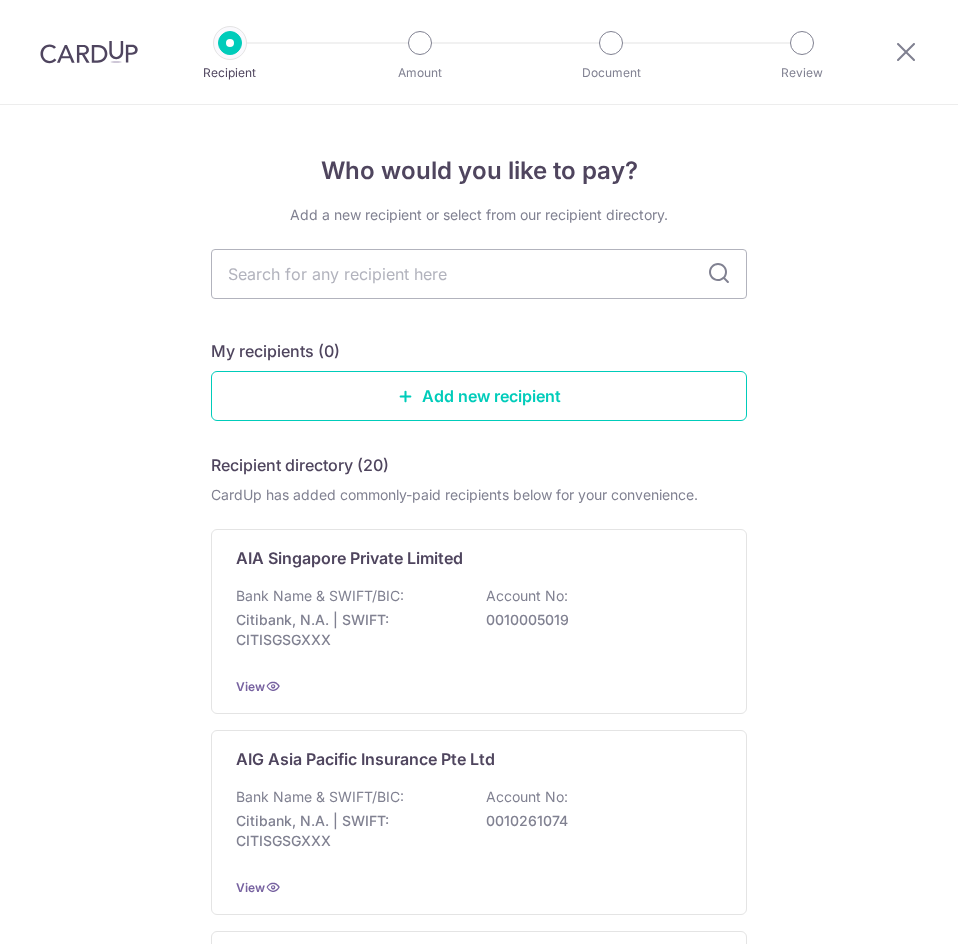 scroll, scrollTop: 0, scrollLeft: 0, axis: both 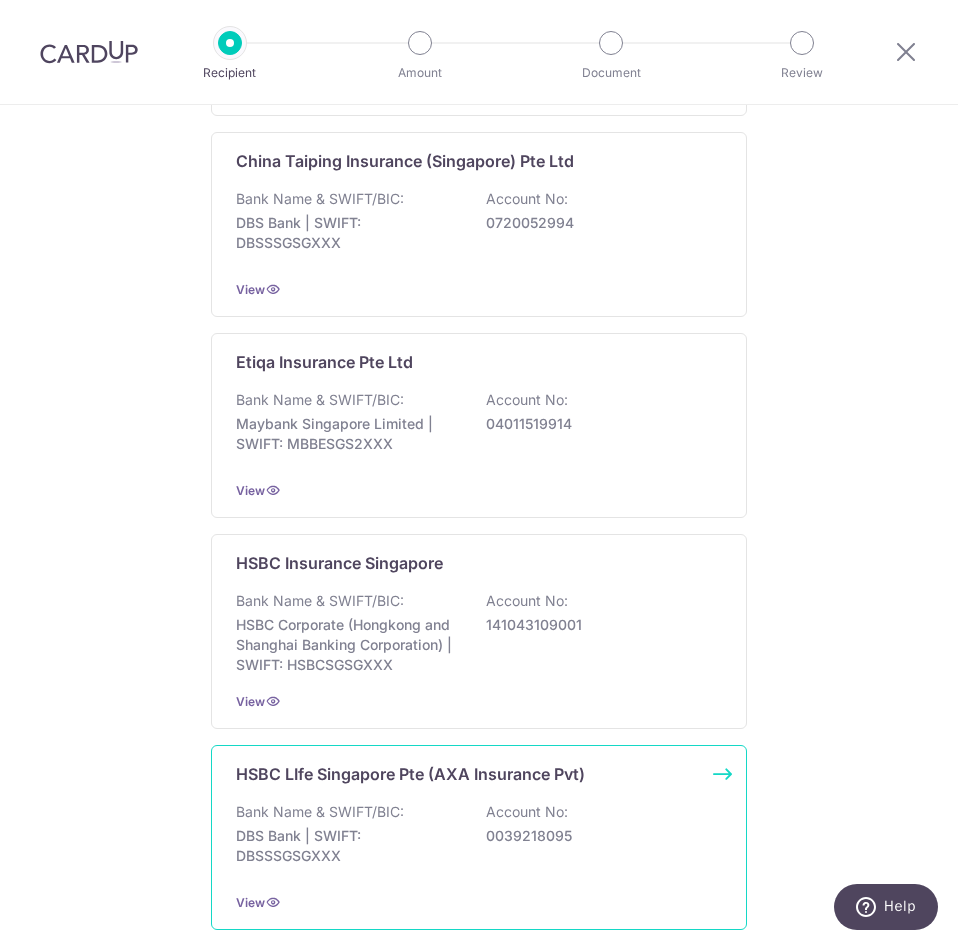 click on "Bank Name & SWIFT/BIC:" at bounding box center [320, 812] 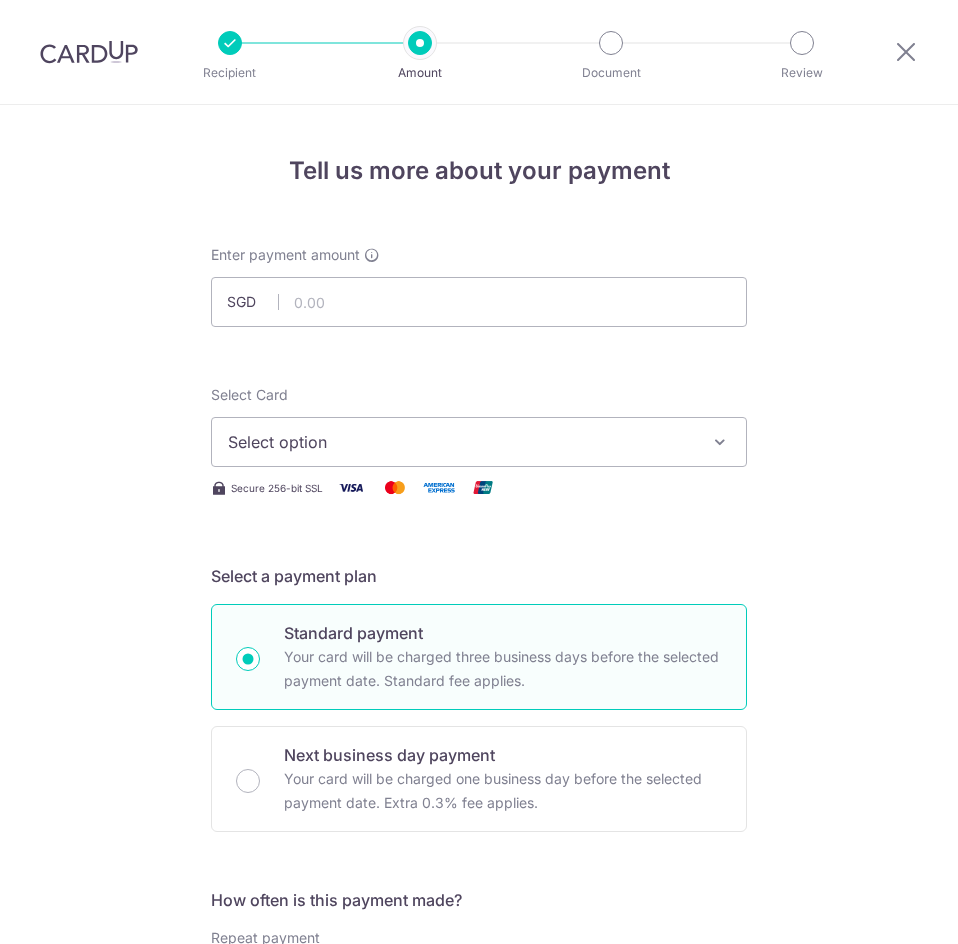 scroll, scrollTop: 0, scrollLeft: 0, axis: both 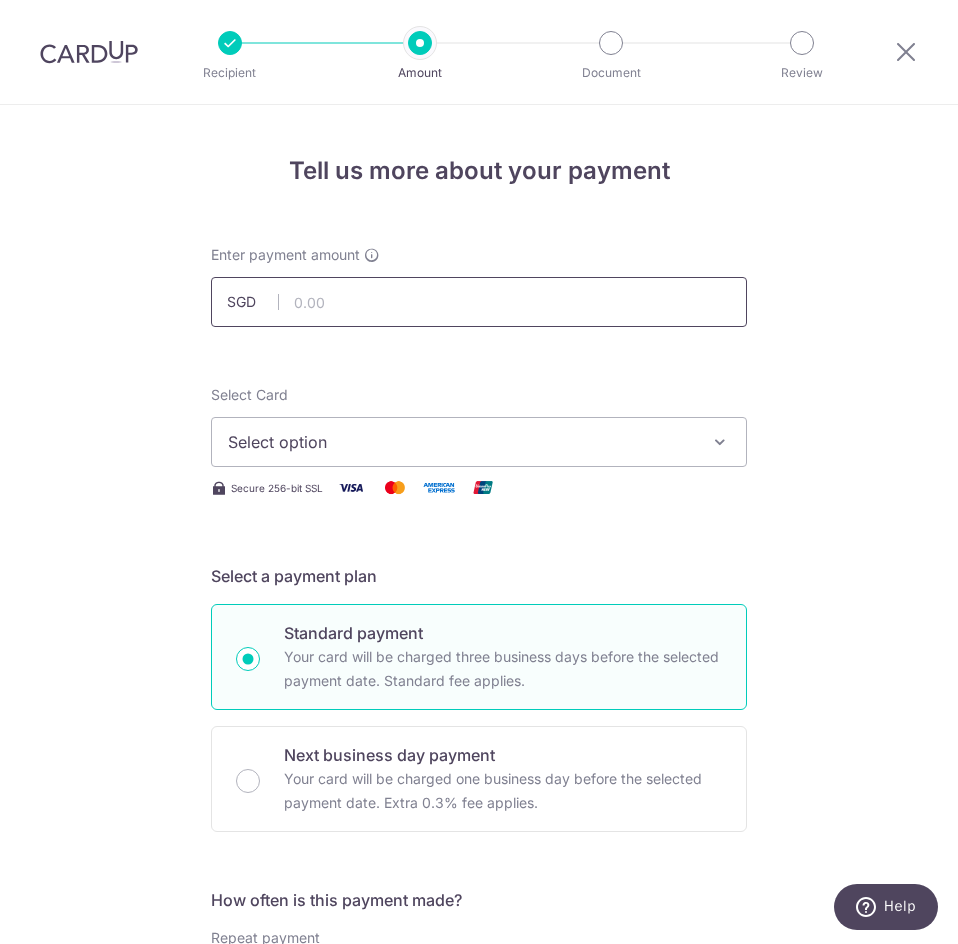 click at bounding box center (479, 302) 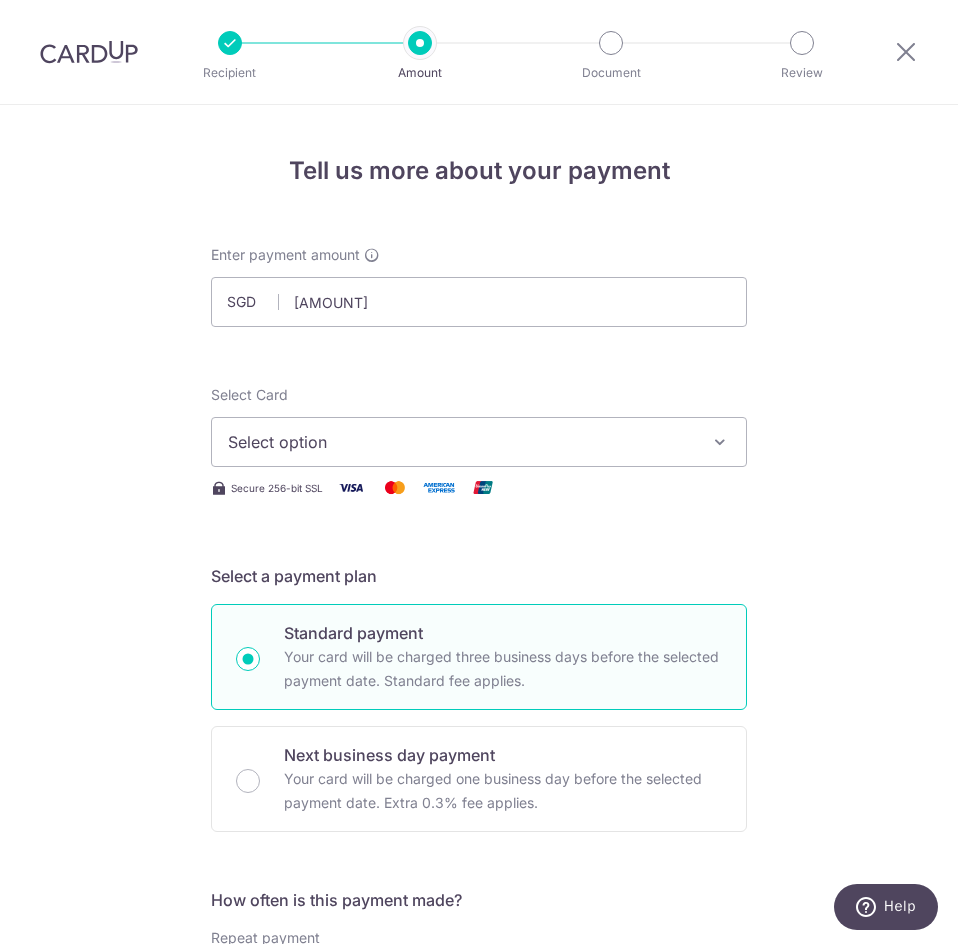type on "3,362.35" 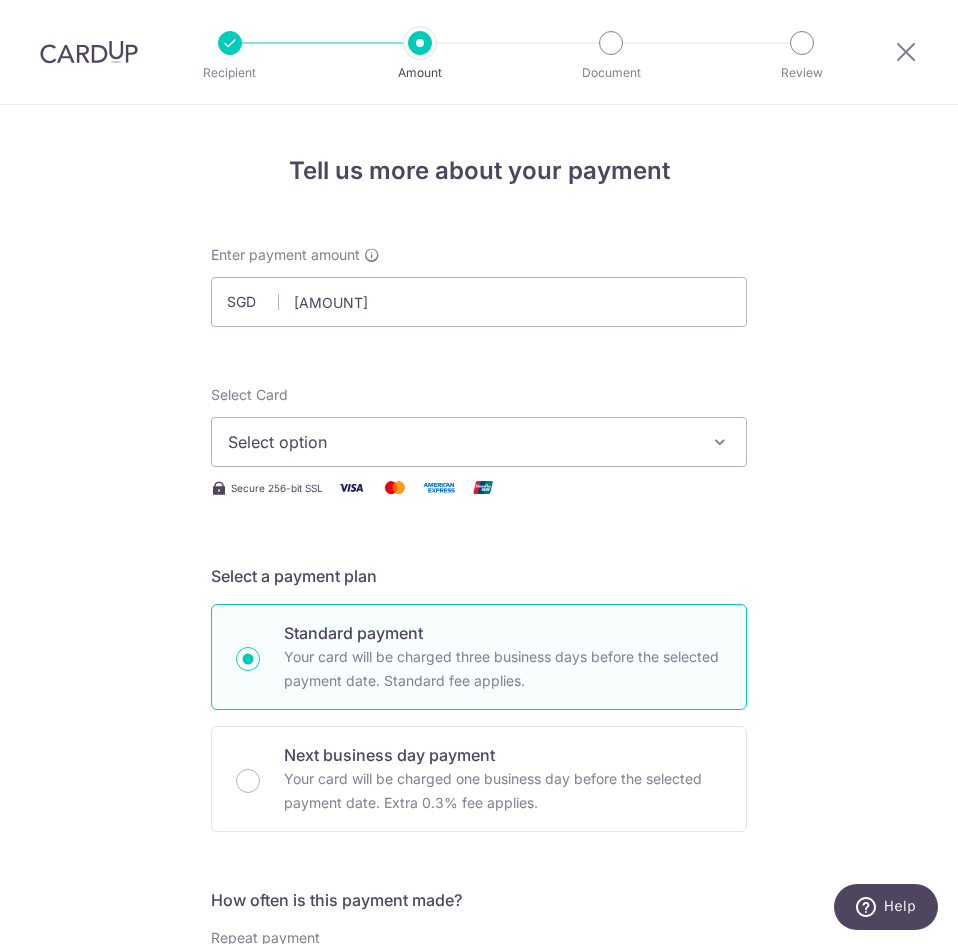 click on "Select option" at bounding box center [461, 442] 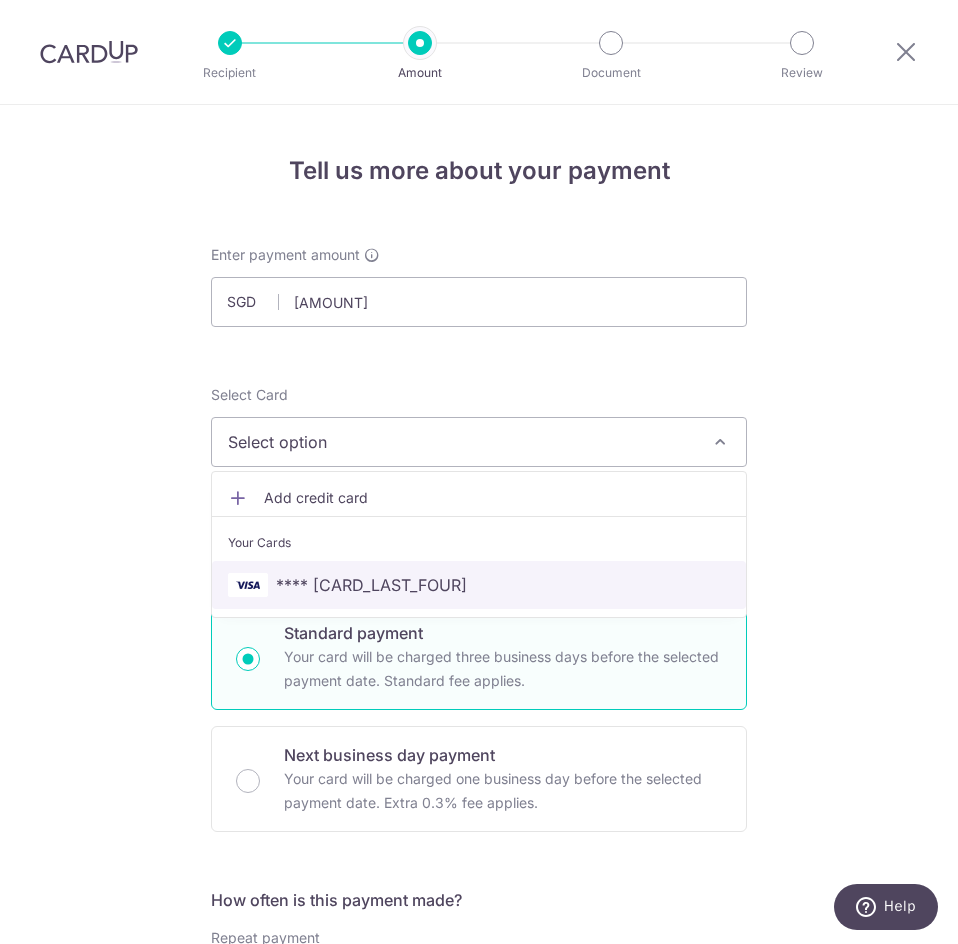 click on "**** 2208" at bounding box center [371, 585] 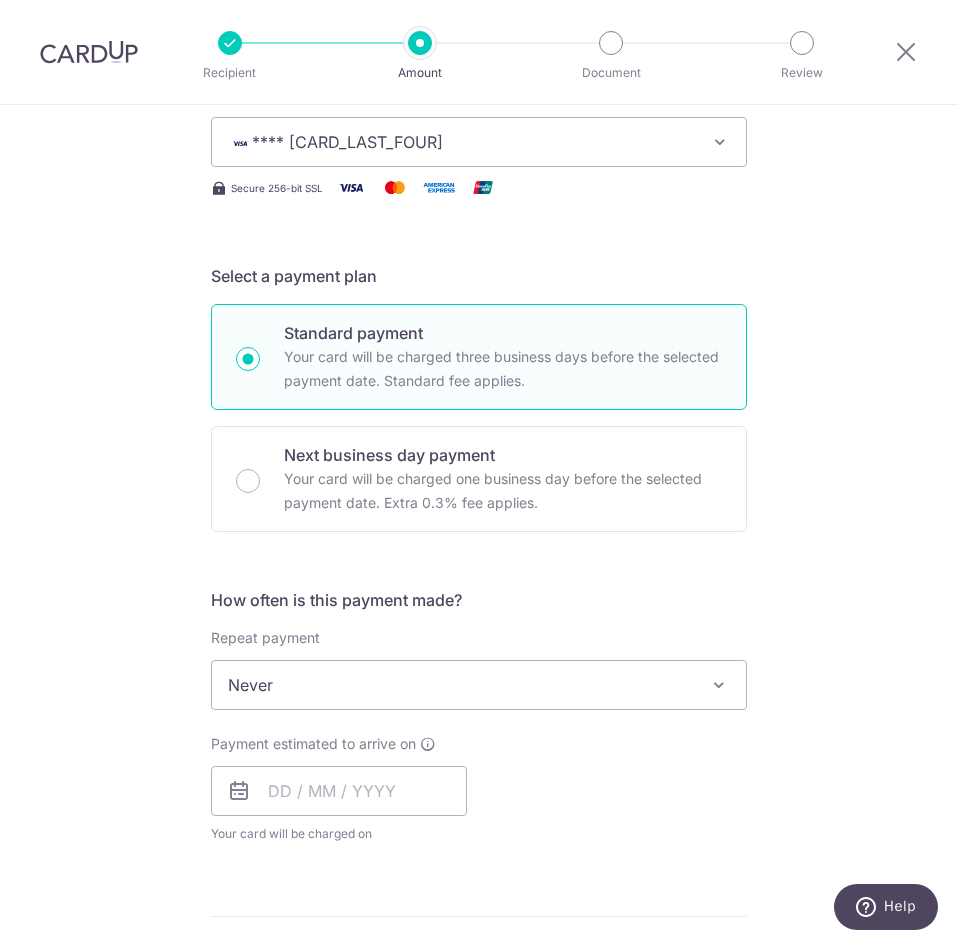 scroll, scrollTop: 500, scrollLeft: 0, axis: vertical 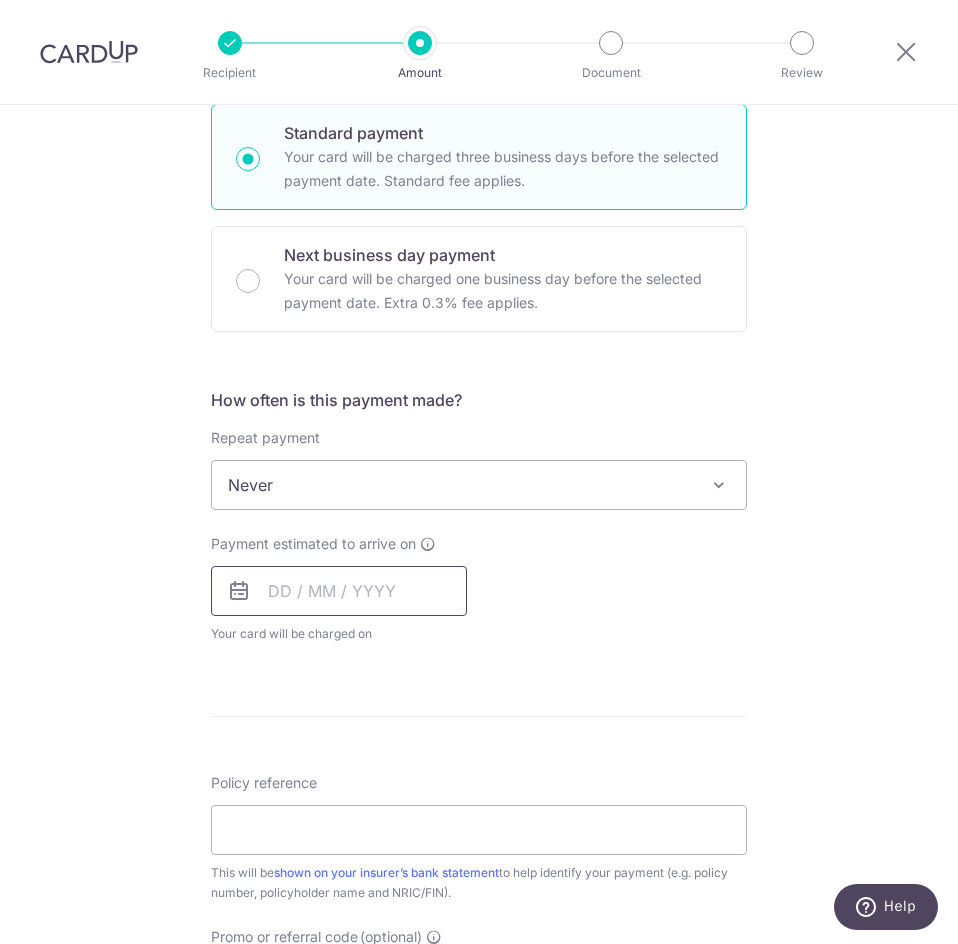 click at bounding box center (339, 591) 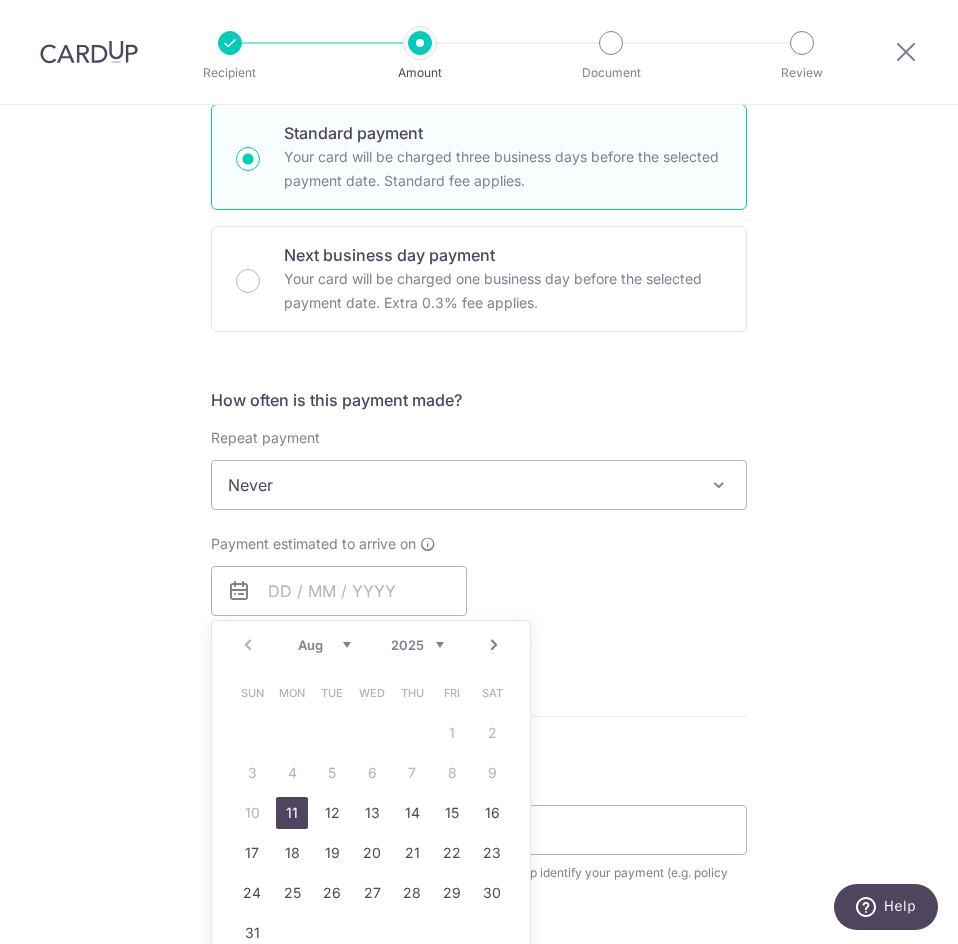 click on "11" at bounding box center [292, 813] 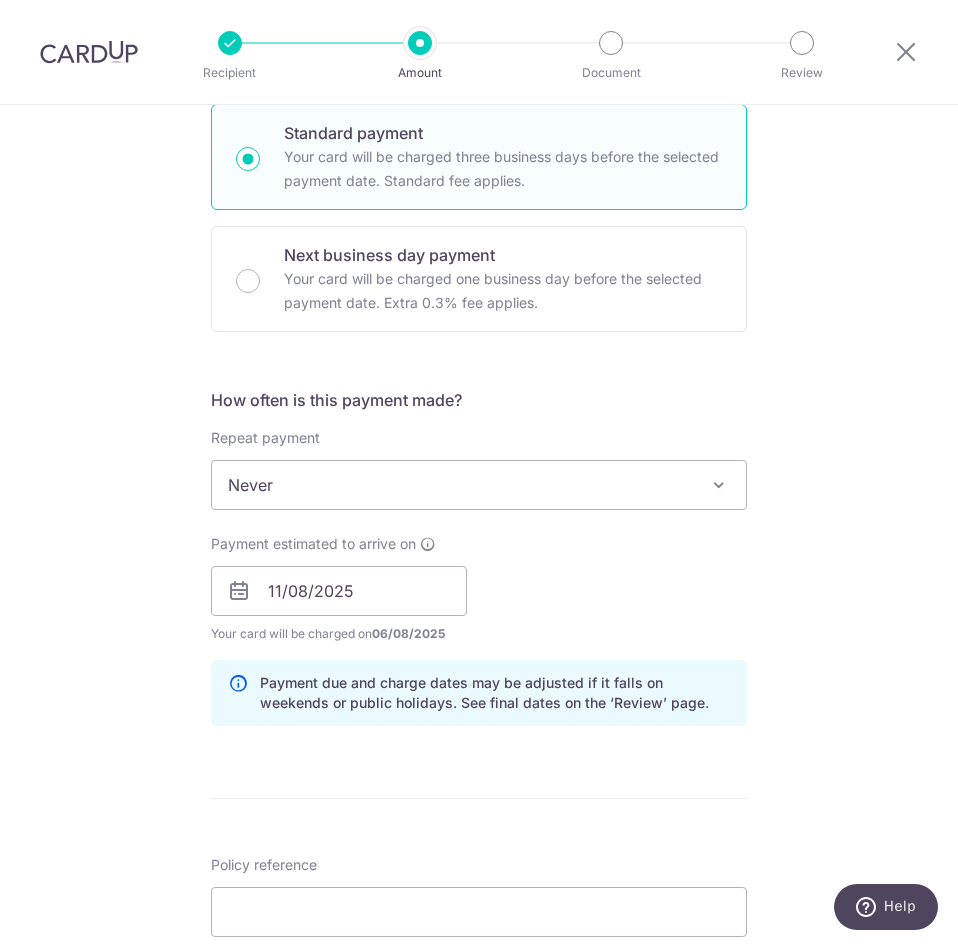 click on "Tell us more about your payment
Enter payment amount
SGD
3,362.35
3362.35
Select Card
**** 2208
Add credit card
Your Cards
**** 2208
Secure 256-bit SSL
Text
New card details
Card
Secure 256-bit SSL" at bounding box center (479, 555) 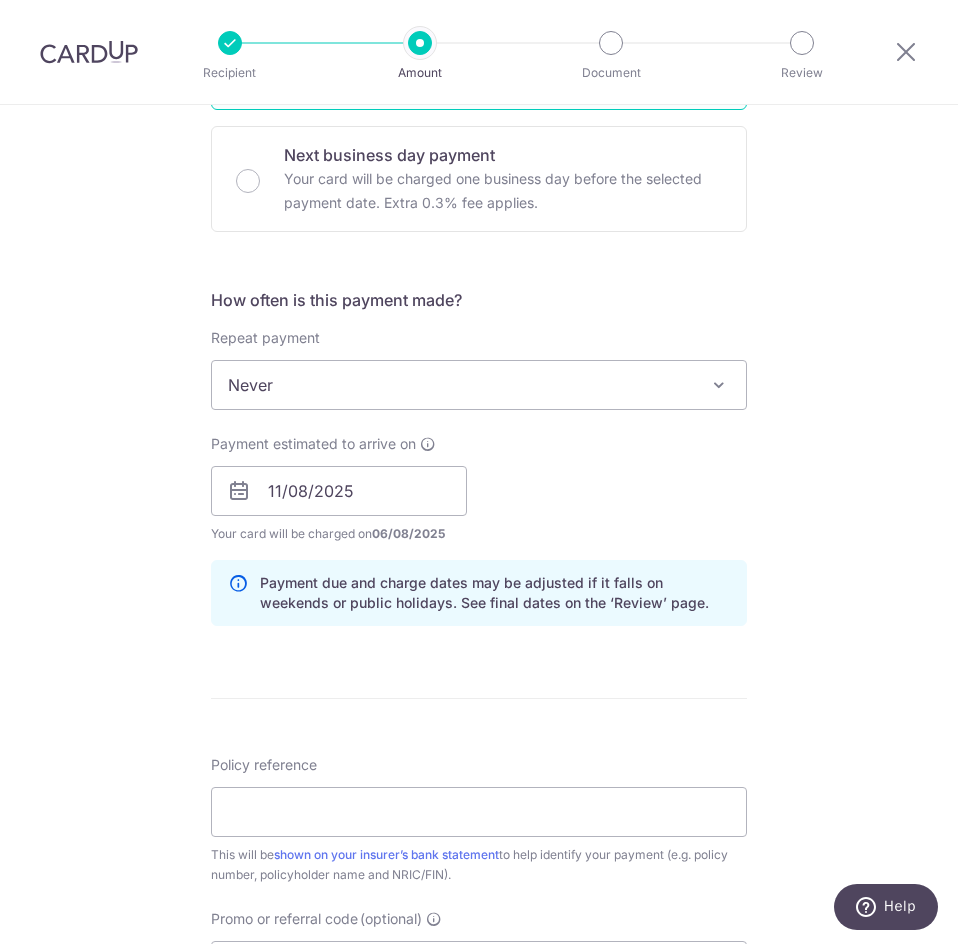 scroll, scrollTop: 800, scrollLeft: 0, axis: vertical 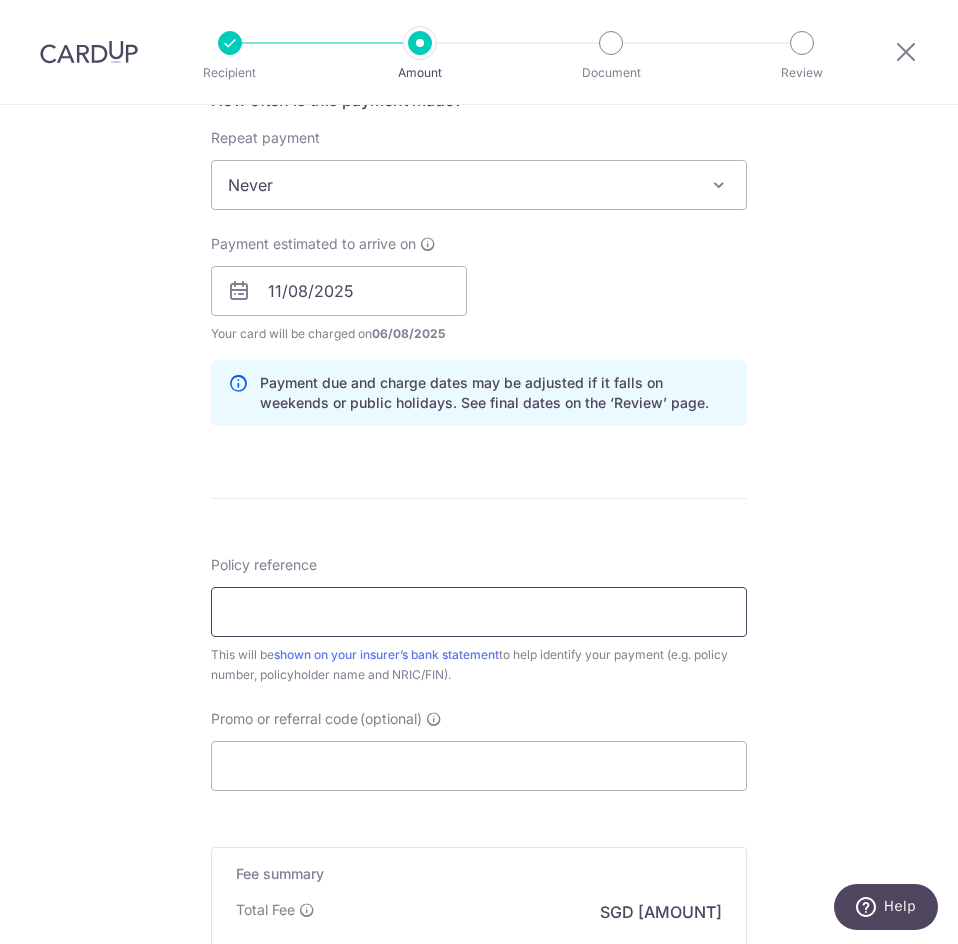 click on "Policy reference" at bounding box center [479, 612] 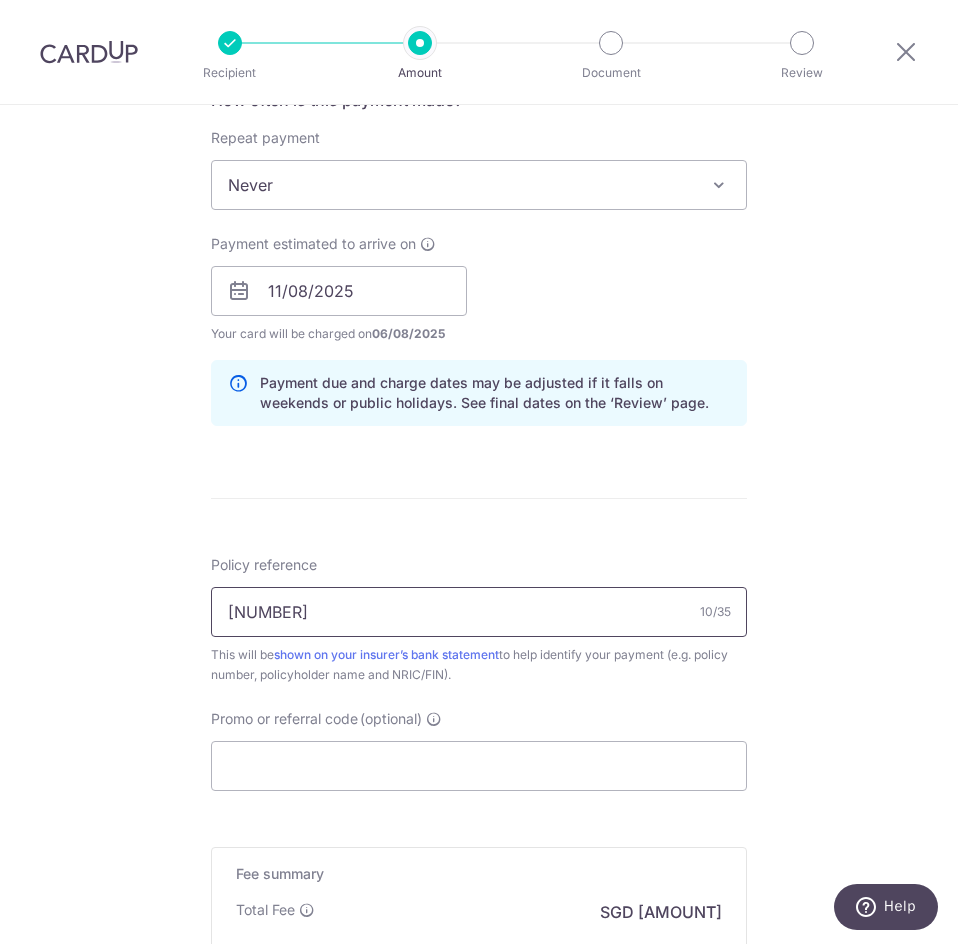 type on "1021752934" 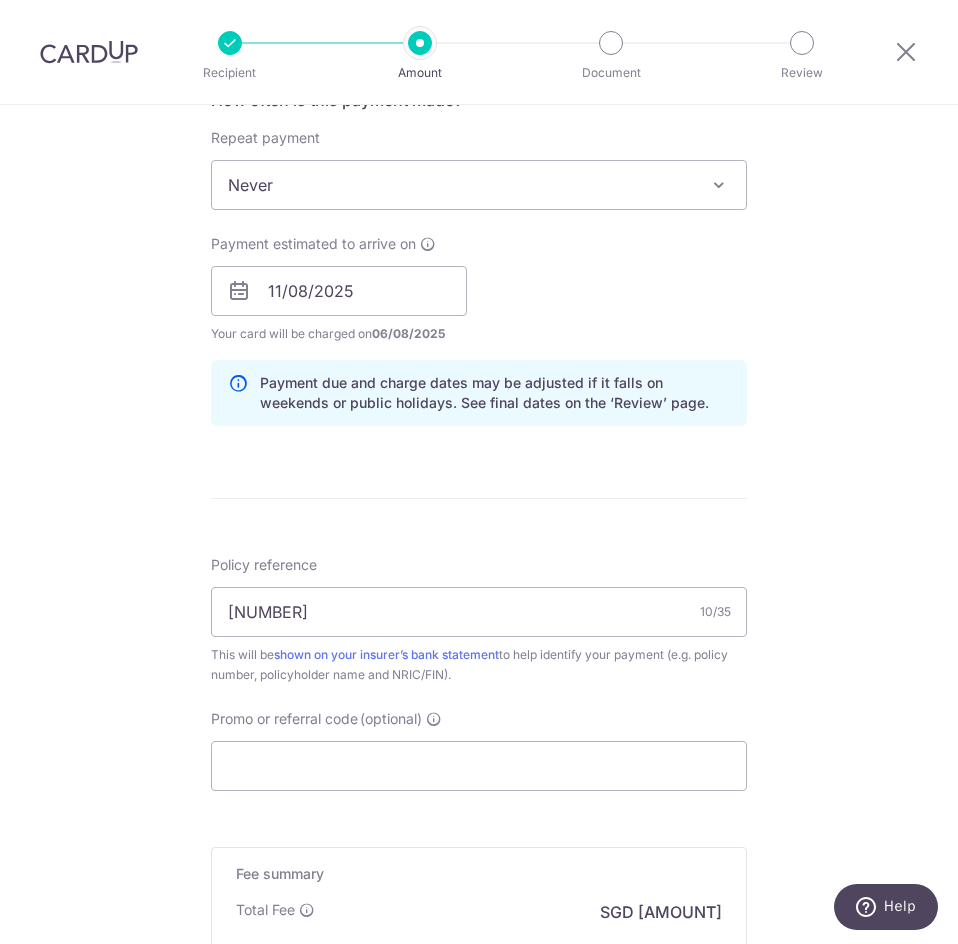 click on "Tell us more about your payment
Enter payment amount
SGD
3,362.35
3362.35
Select Card
**** 2208
Add credit card
Your Cards
**** 2208
Secure 256-bit SSL
Text
New card details
Card
Secure 256-bit SSL" at bounding box center (479, 255) 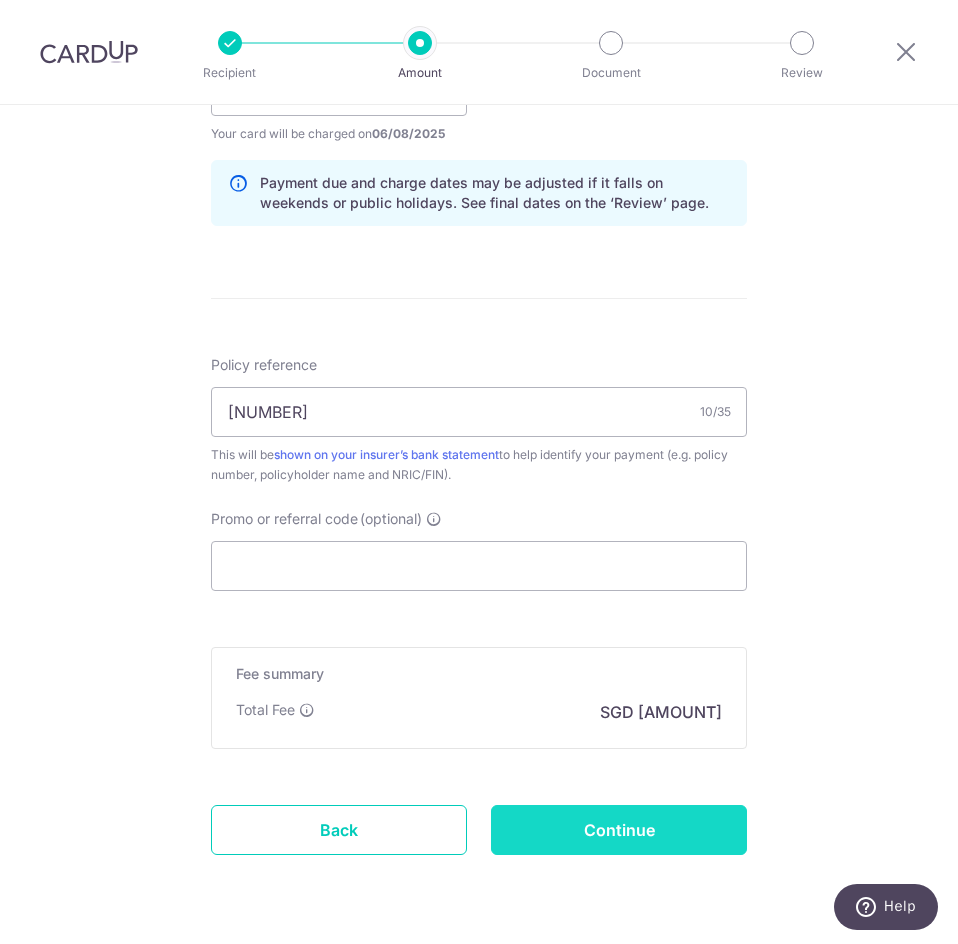 click on "Continue" at bounding box center (619, 830) 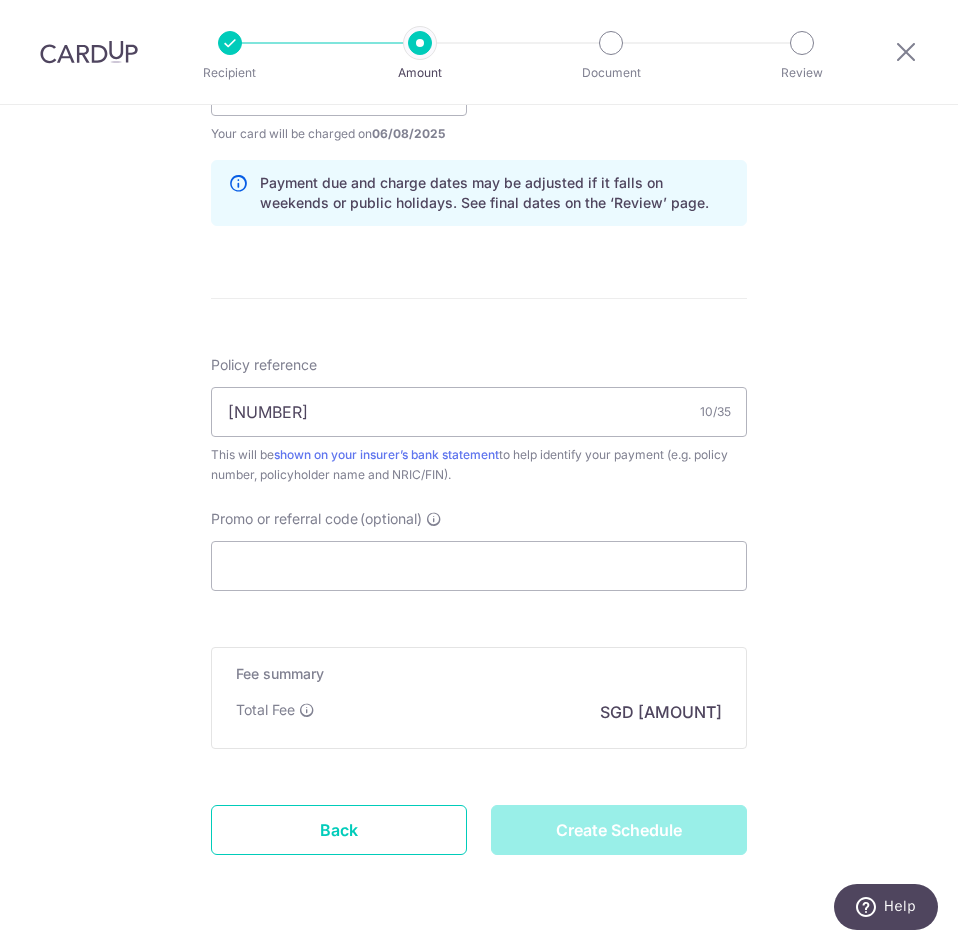 type on "Create Schedule" 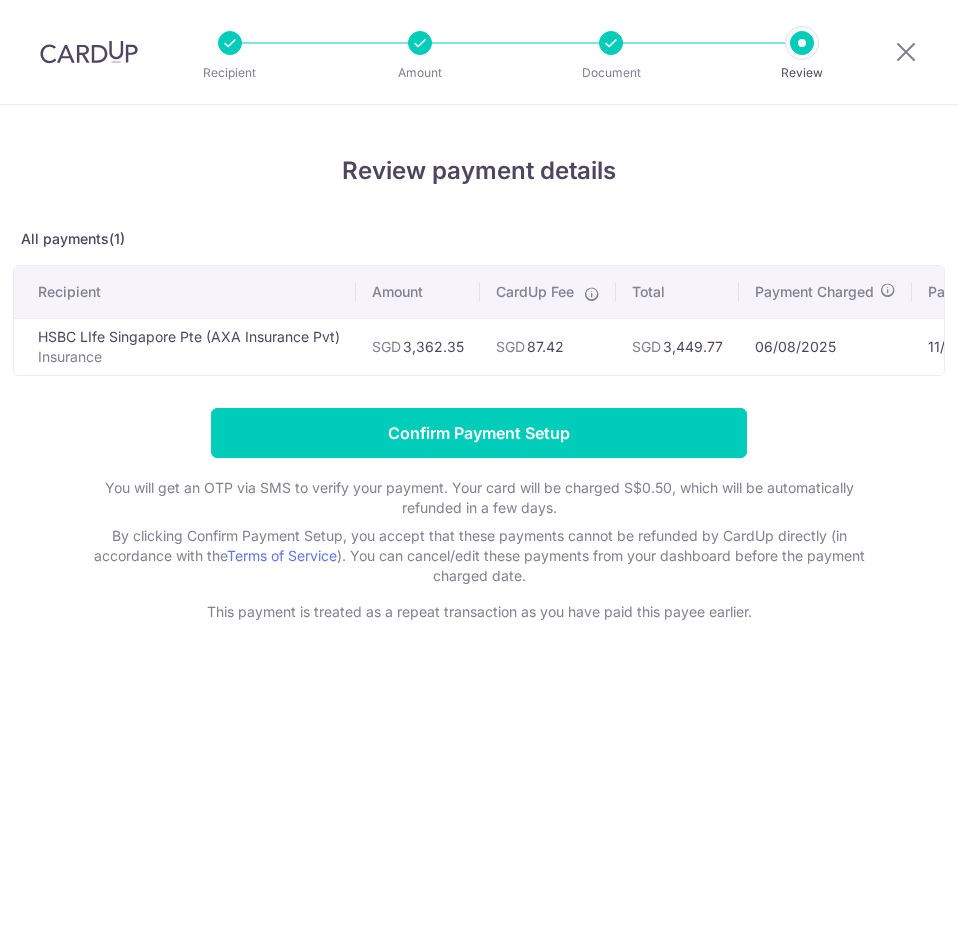 scroll, scrollTop: 0, scrollLeft: 0, axis: both 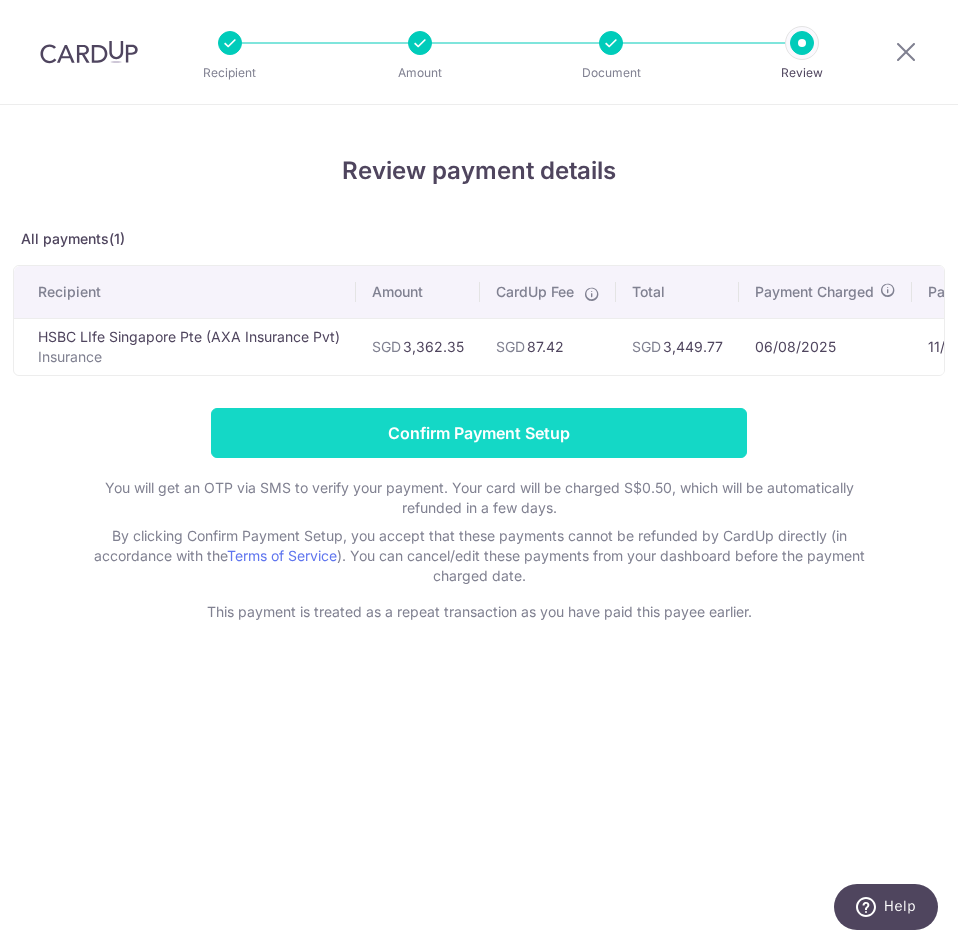 click on "Confirm Payment Setup" at bounding box center [479, 433] 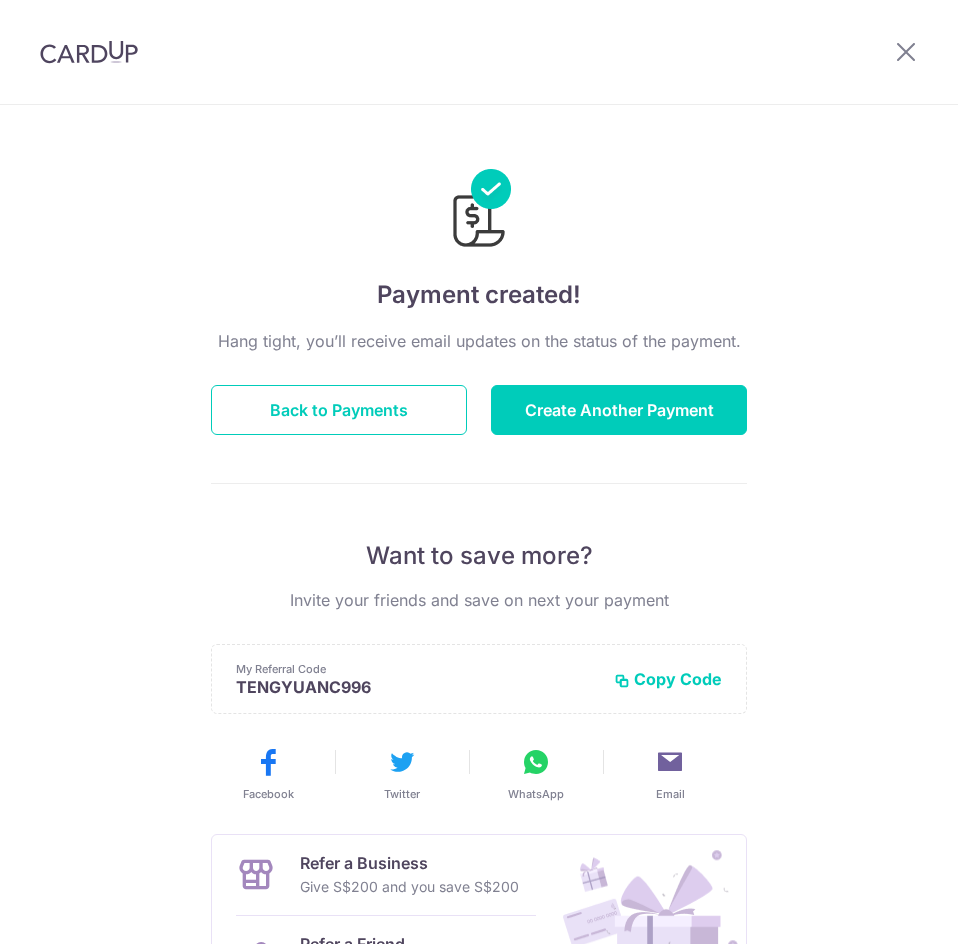 scroll, scrollTop: 0, scrollLeft: 0, axis: both 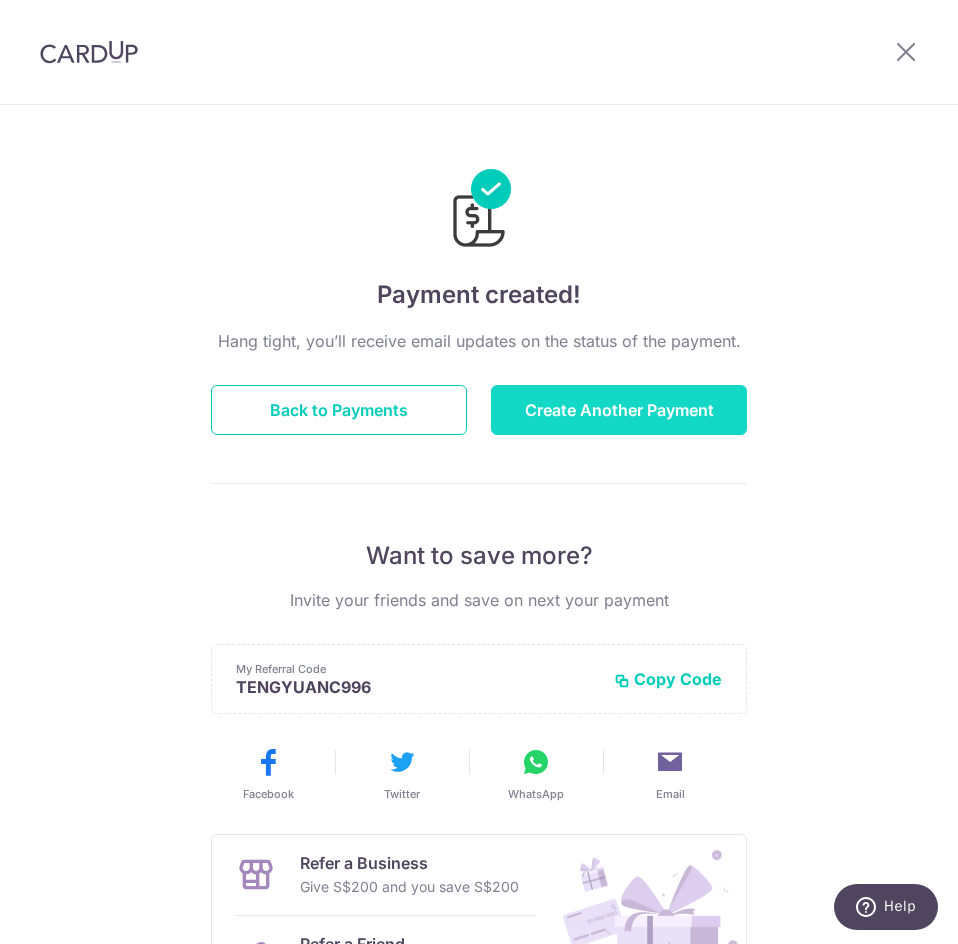 click on "Create Another Payment" at bounding box center [619, 410] 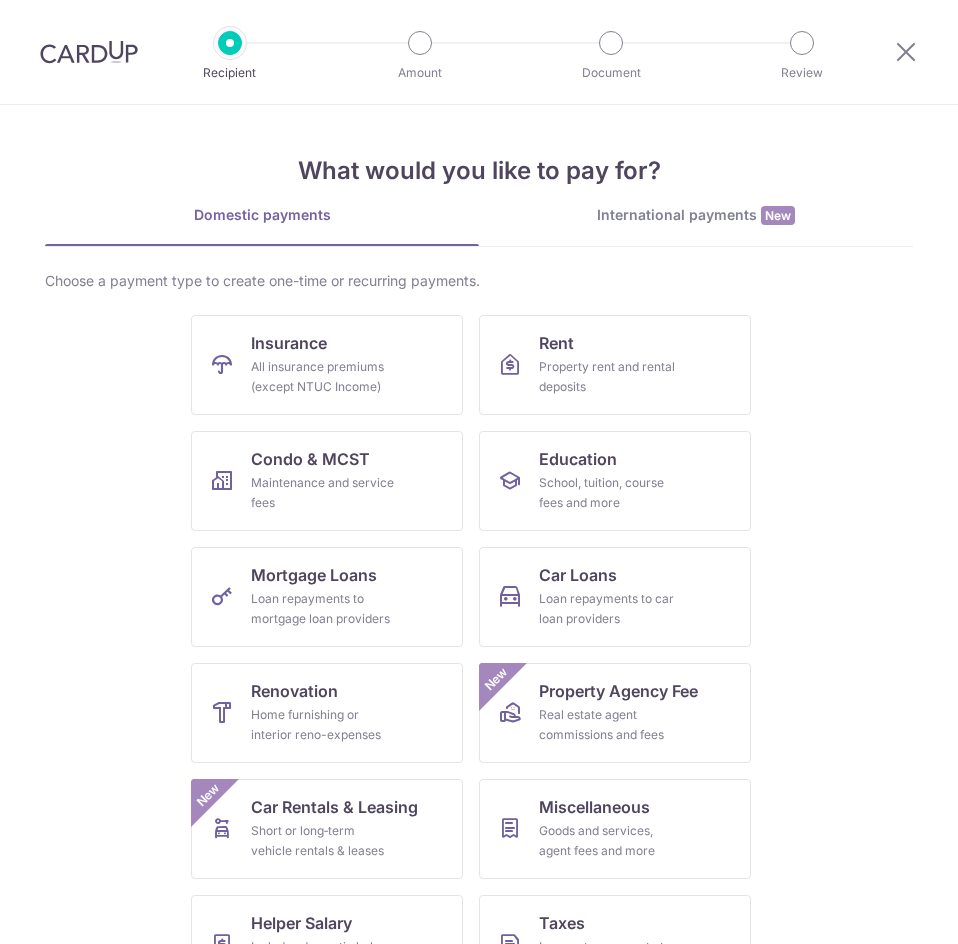 scroll, scrollTop: 0, scrollLeft: 0, axis: both 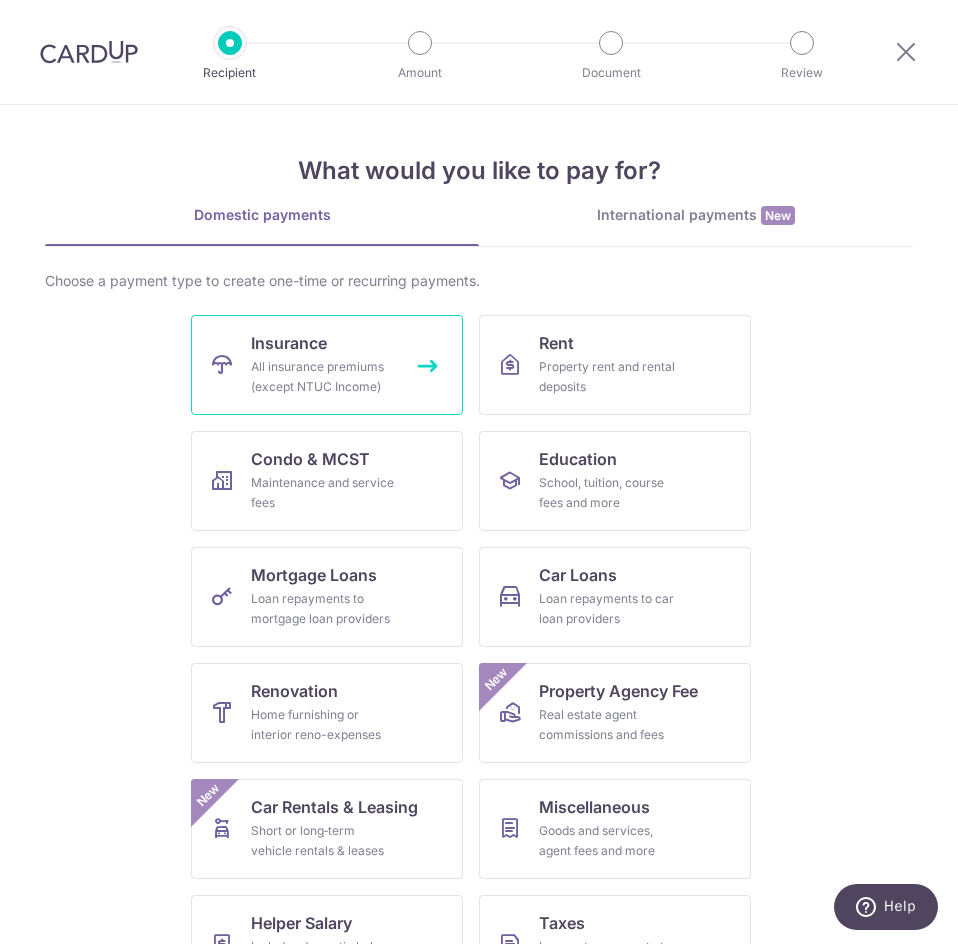 click on "All insurance premiums (except NTUC Income)" at bounding box center [323, 377] 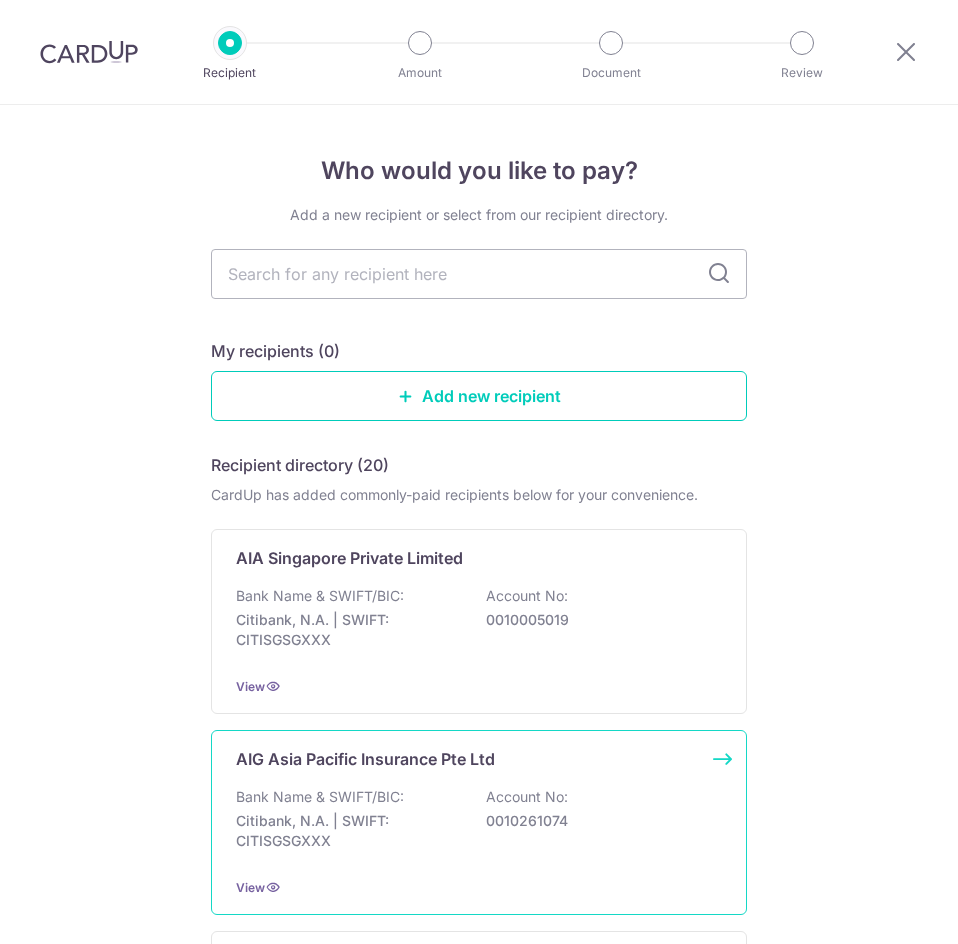 scroll, scrollTop: 0, scrollLeft: 0, axis: both 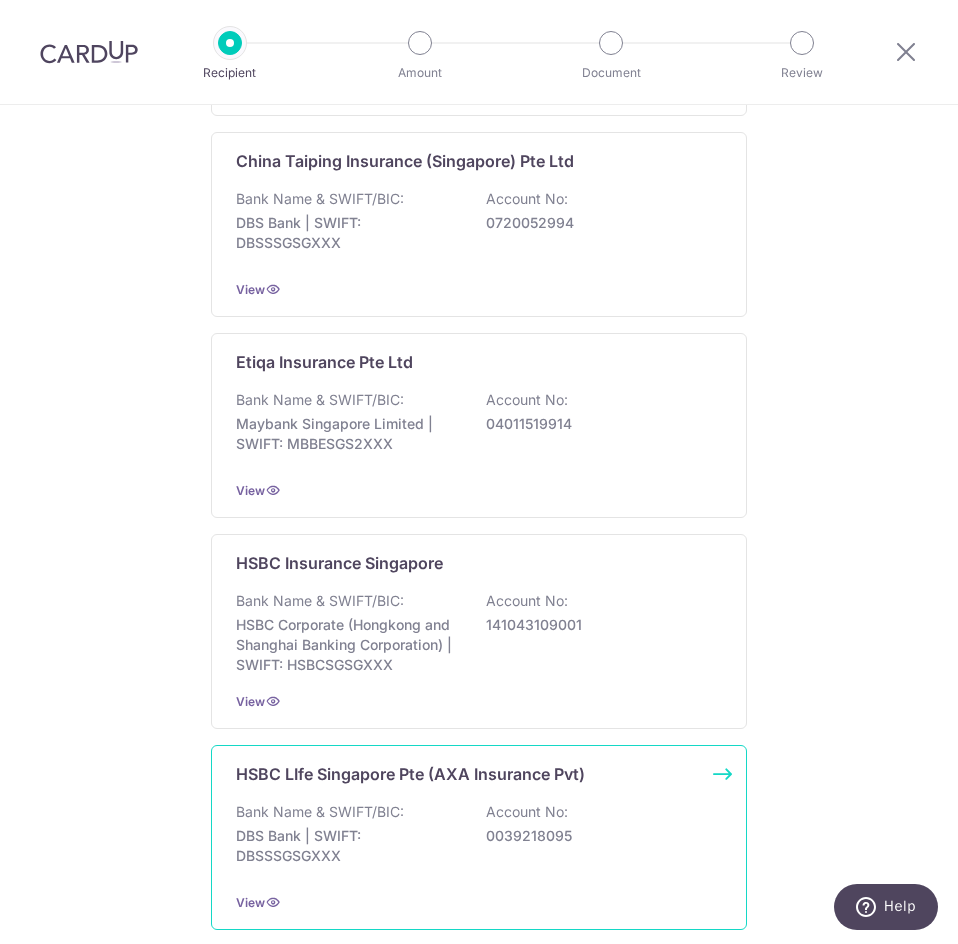 click on "Bank Name & SWIFT/BIC:" at bounding box center (320, 812) 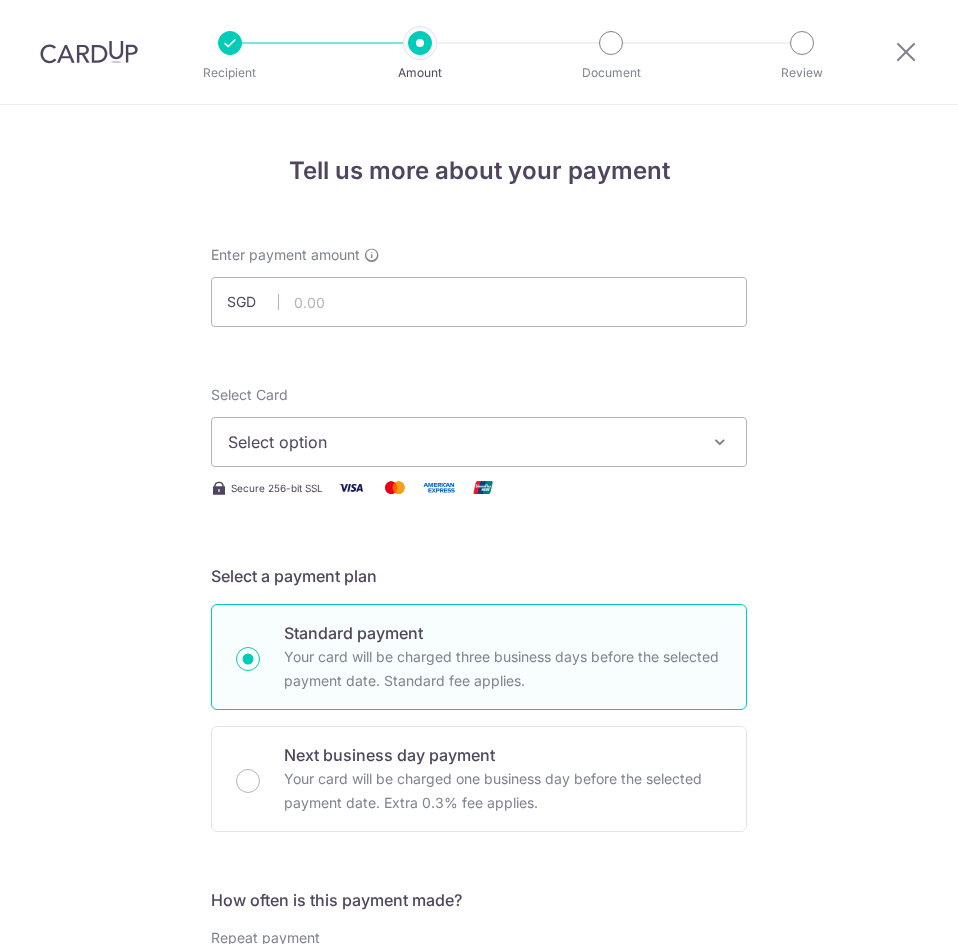 scroll, scrollTop: 0, scrollLeft: 0, axis: both 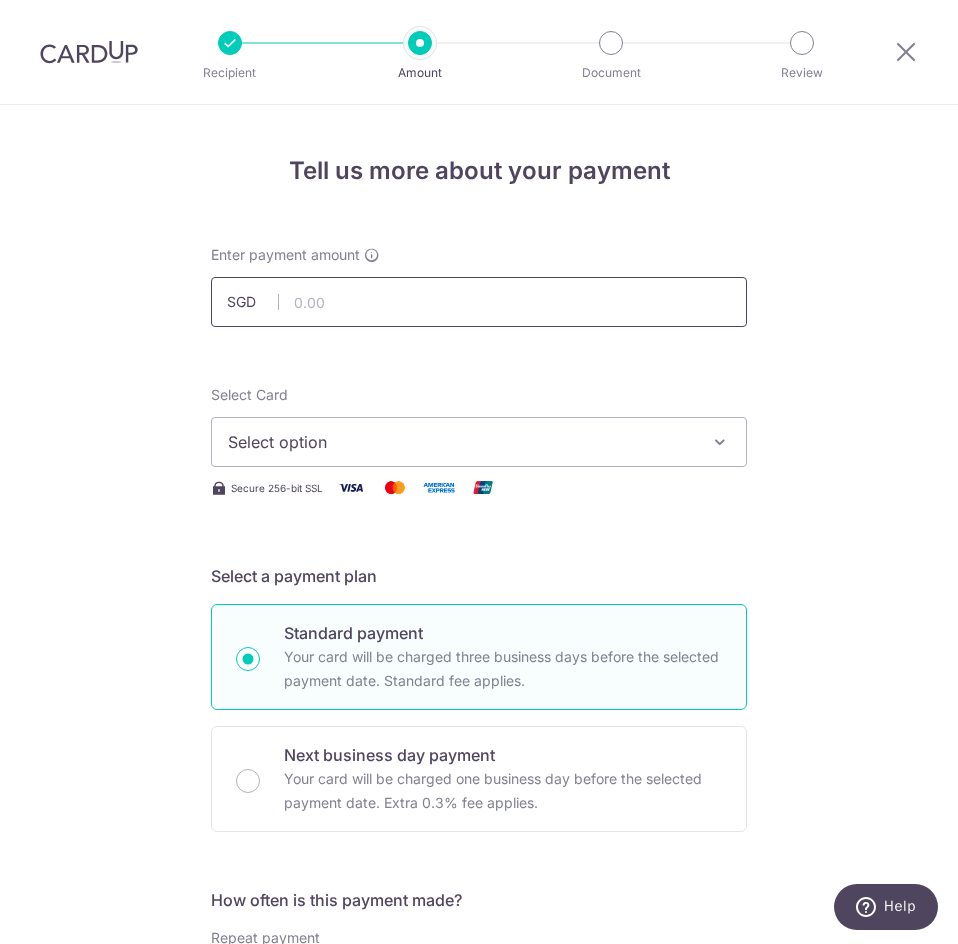 click at bounding box center (479, 302) 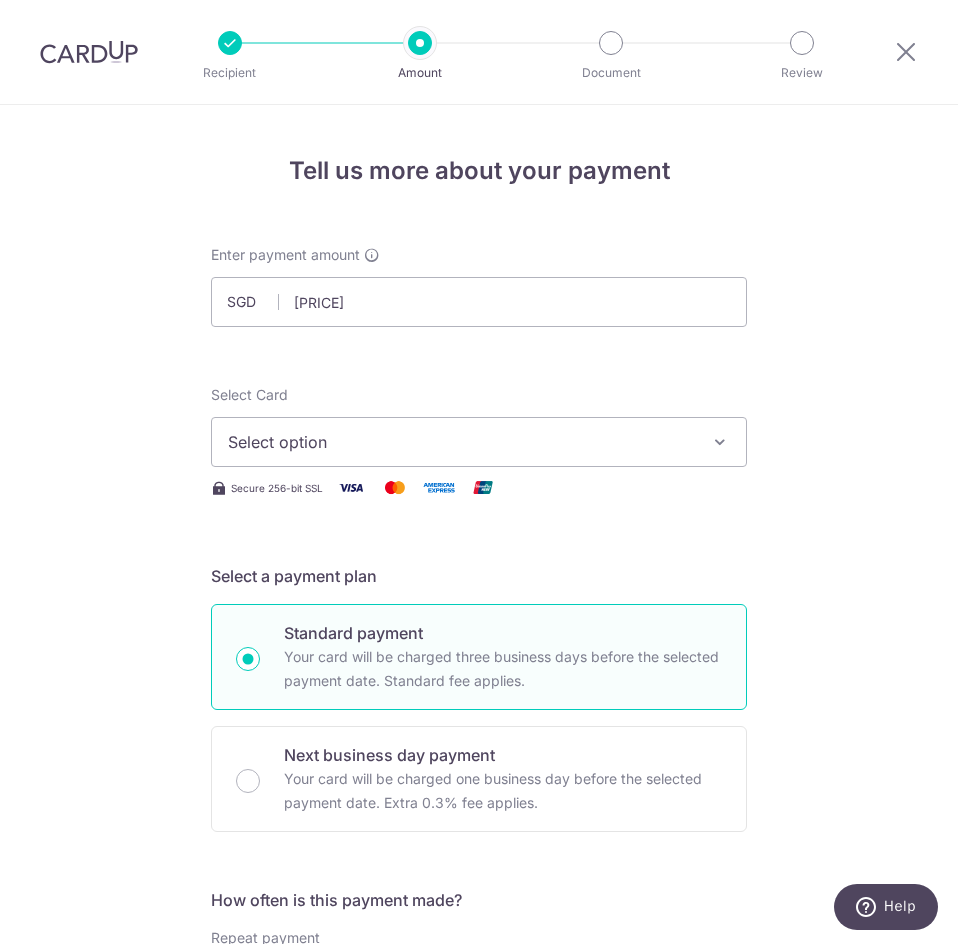 type on "[PRICE]" 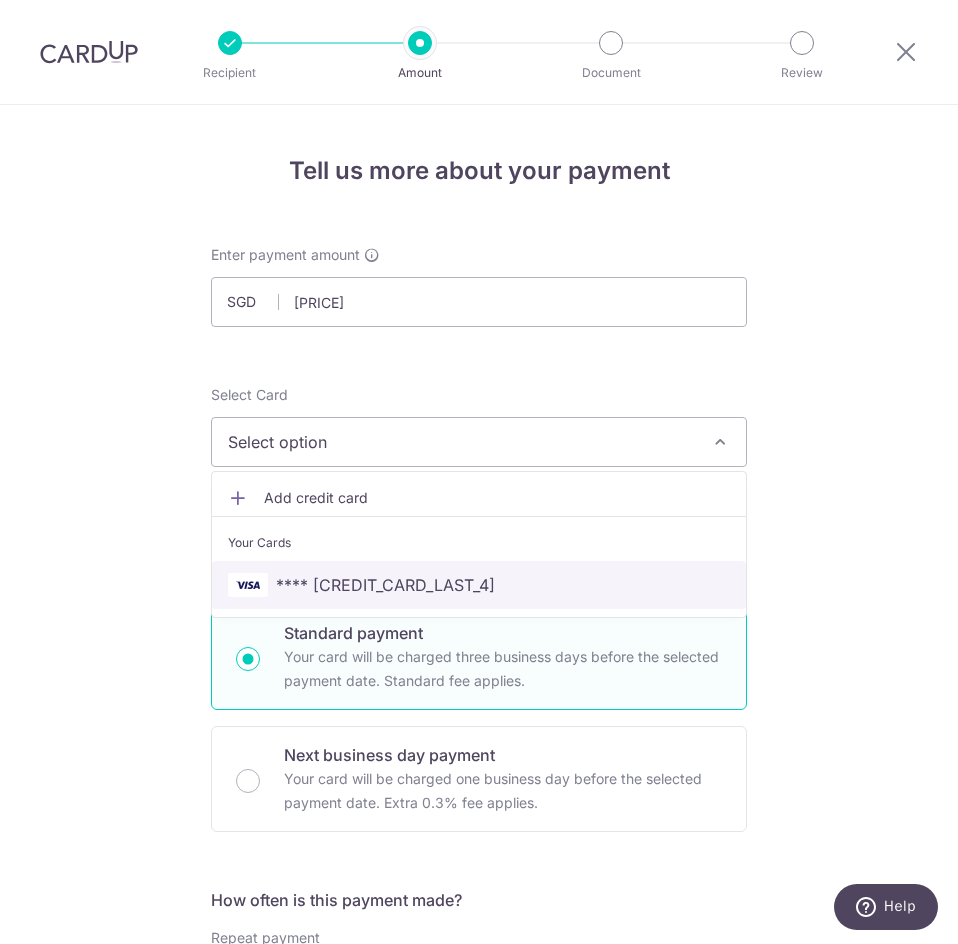 click on "**** 2208" at bounding box center [385, 585] 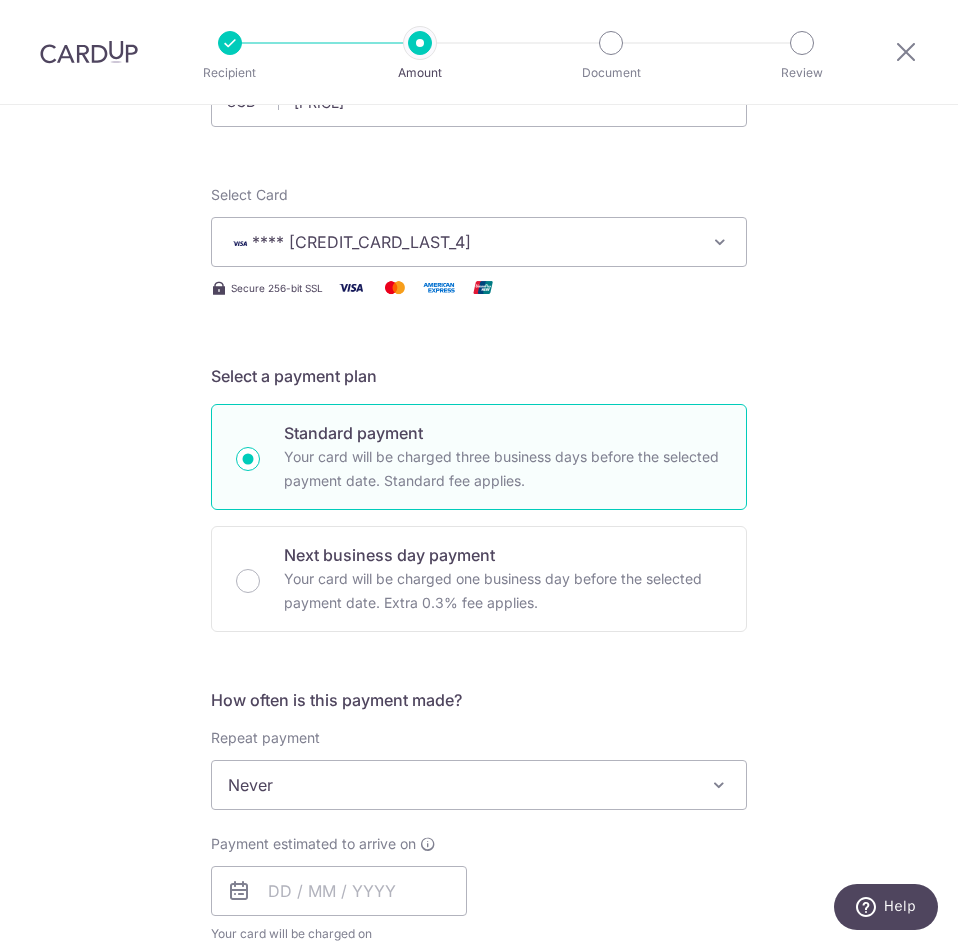 scroll, scrollTop: 500, scrollLeft: 0, axis: vertical 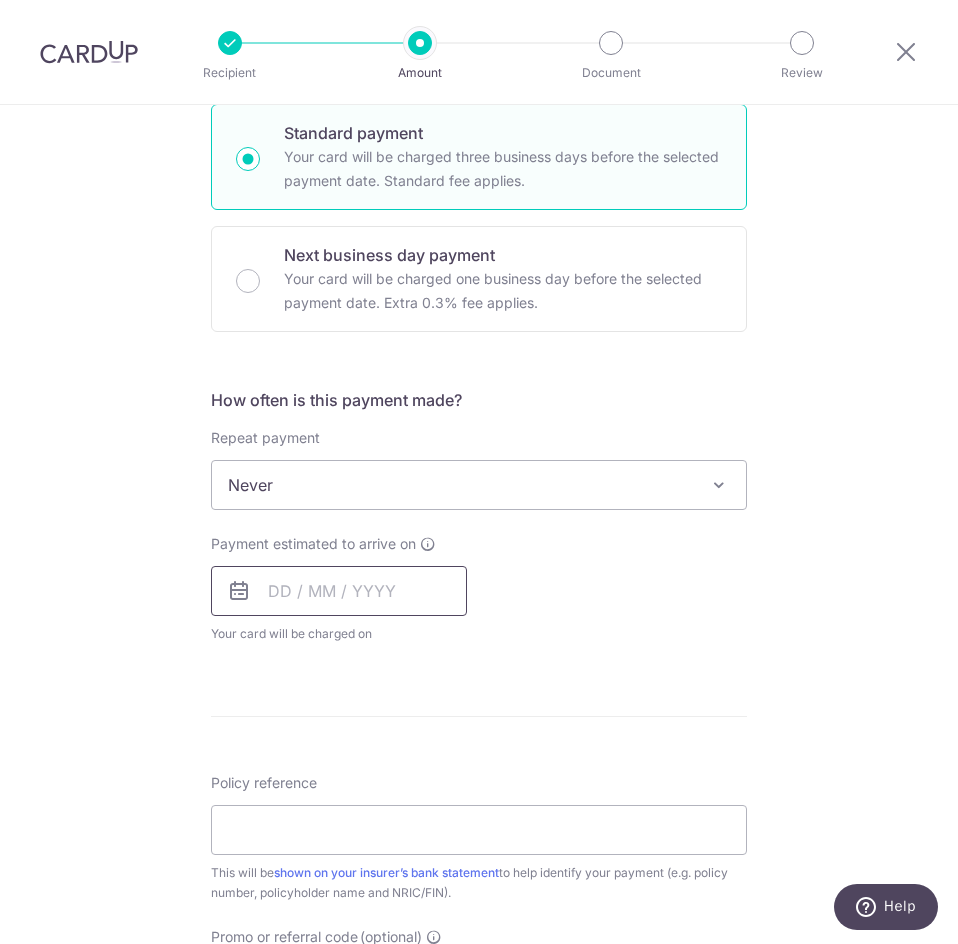 click at bounding box center (339, 591) 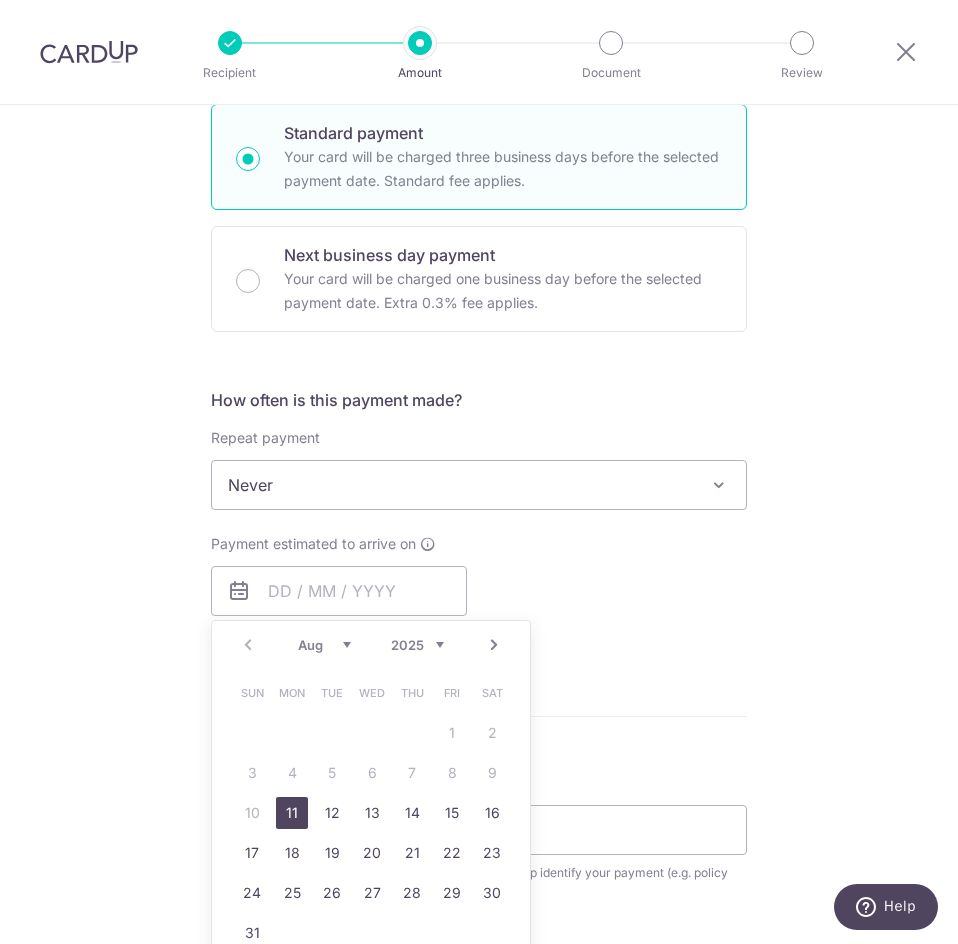 click on "11" at bounding box center [292, 813] 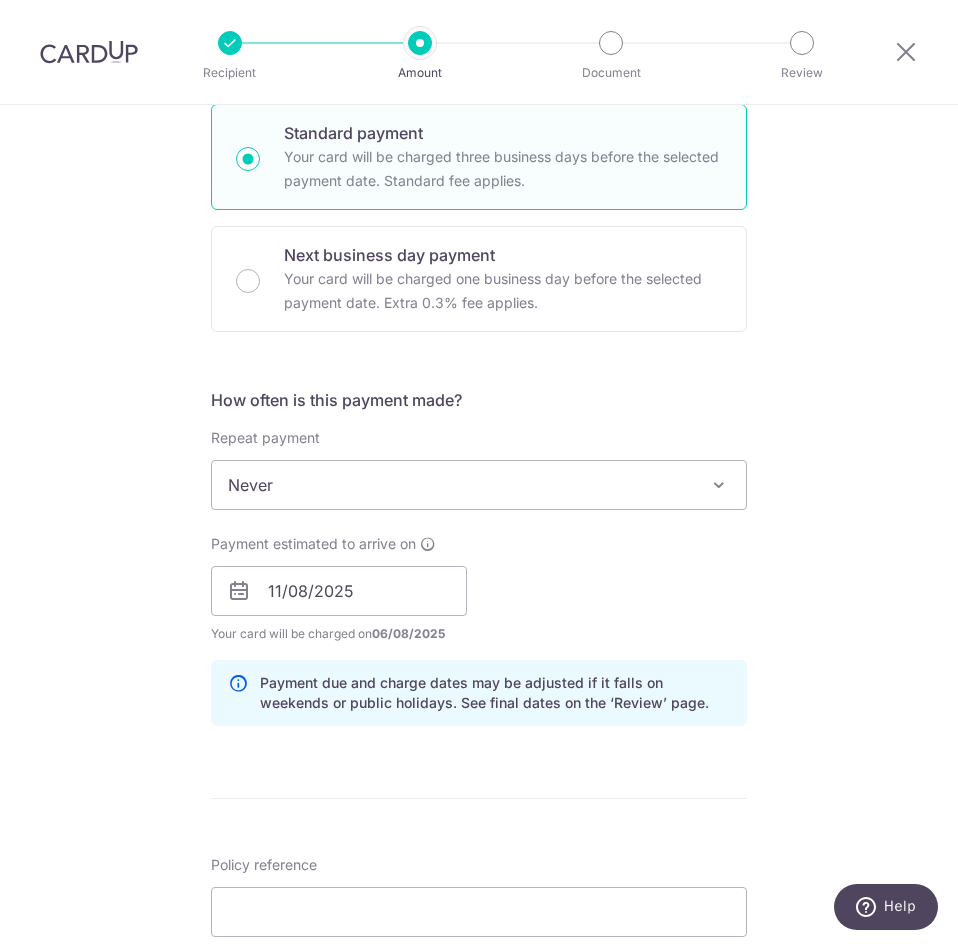 scroll, scrollTop: 800, scrollLeft: 0, axis: vertical 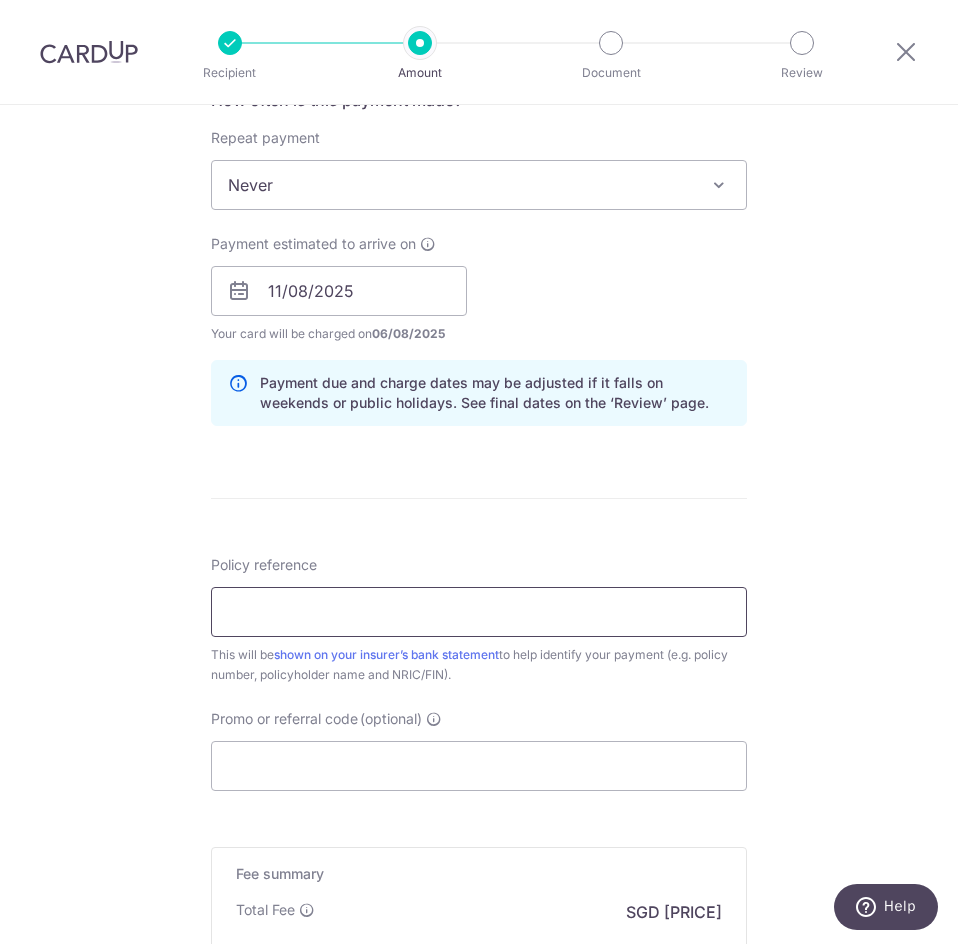 click on "Policy reference" at bounding box center (479, 612) 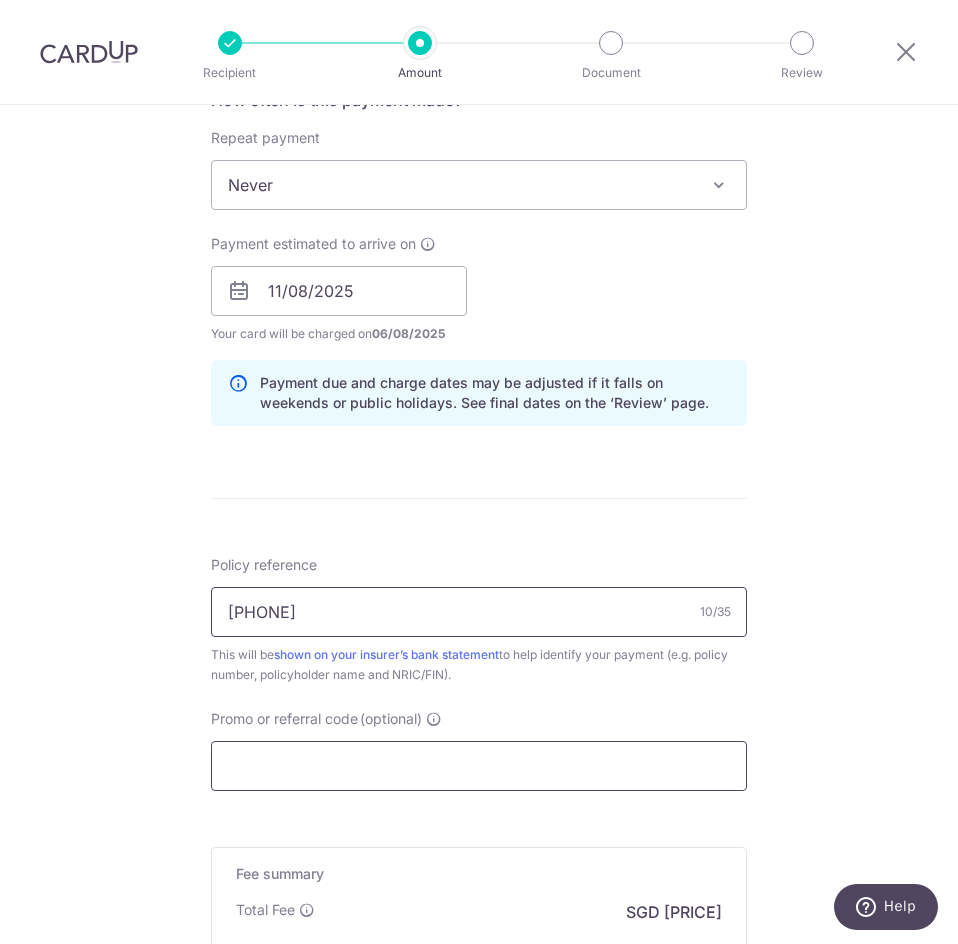 scroll, scrollTop: 1061, scrollLeft: 0, axis: vertical 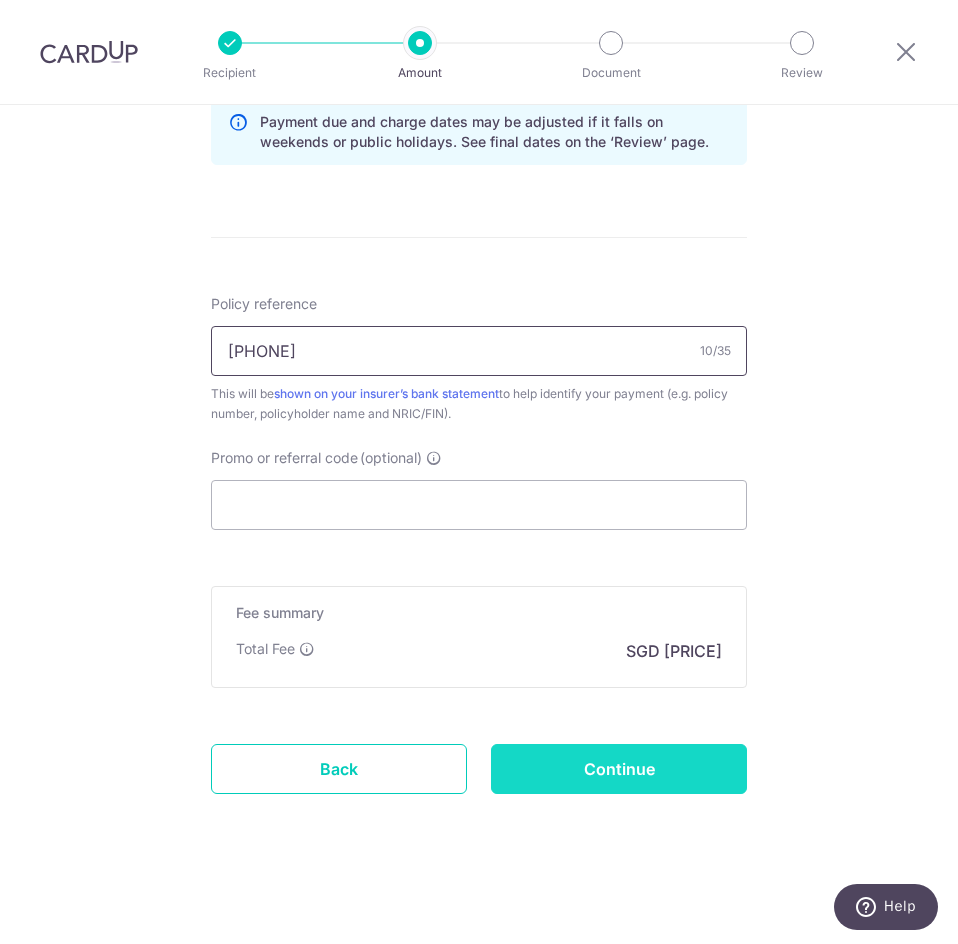 type on "3021170422" 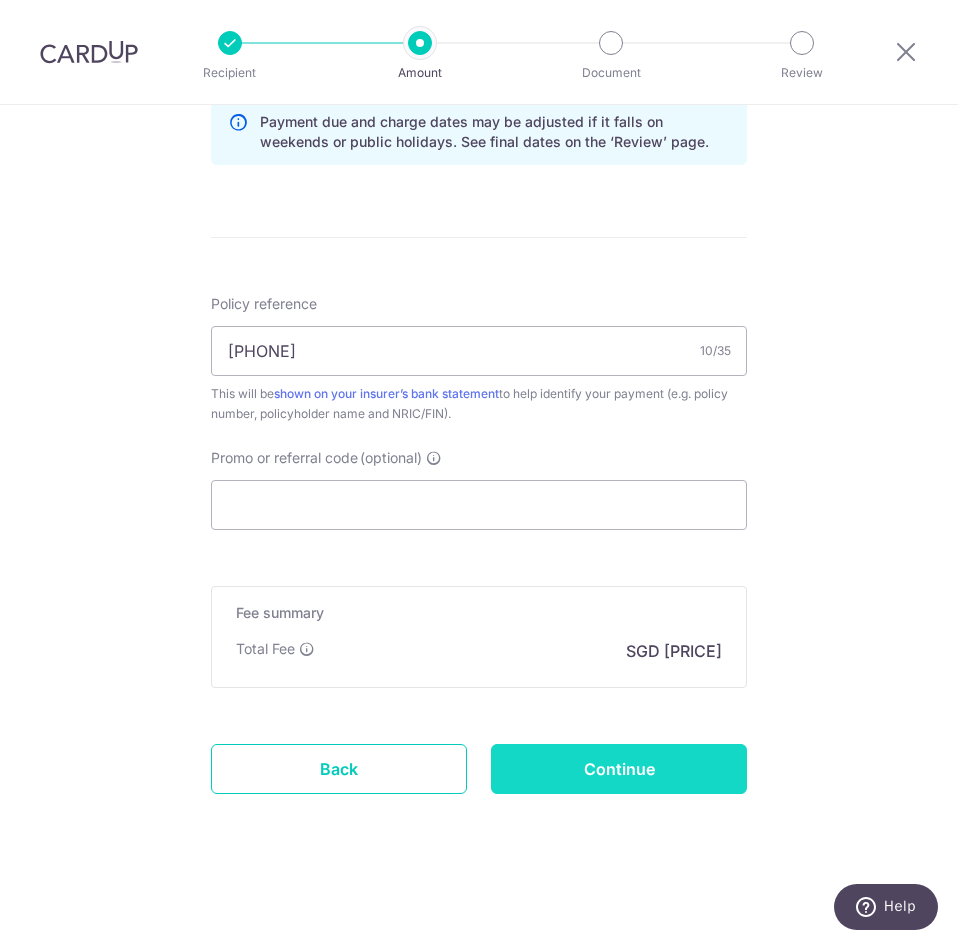 click on "Continue" at bounding box center [619, 769] 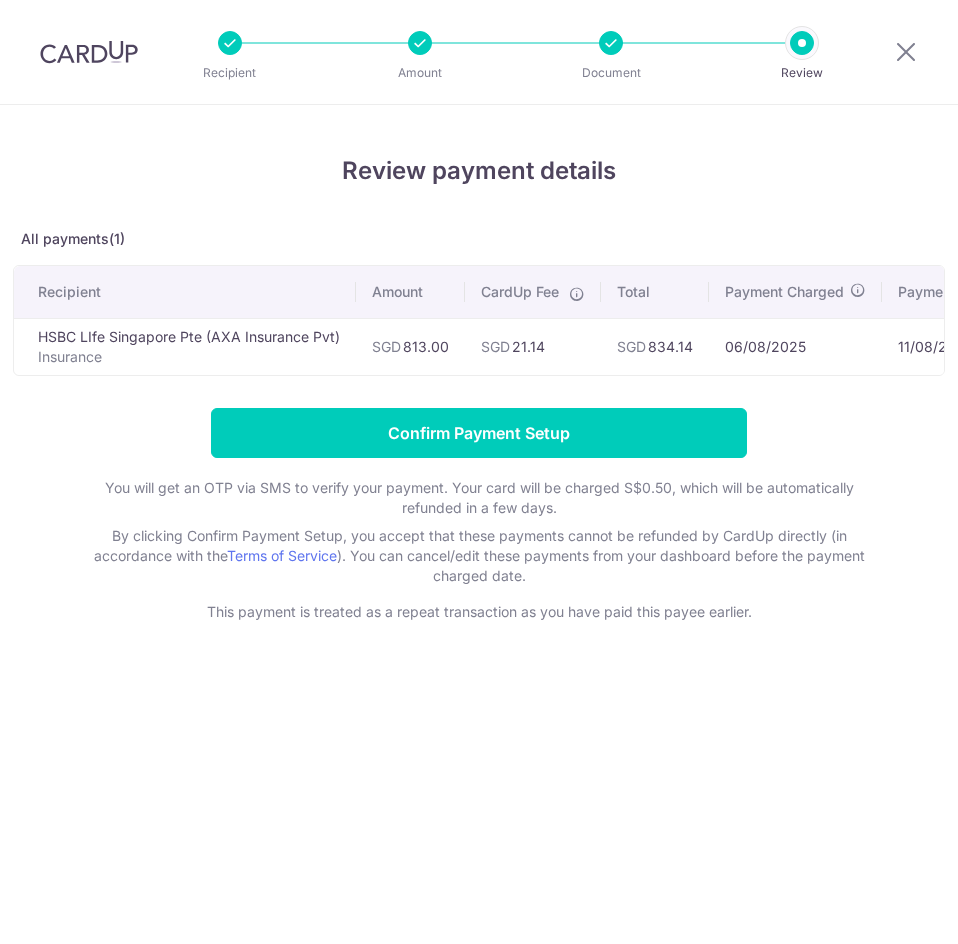 scroll, scrollTop: 0, scrollLeft: 0, axis: both 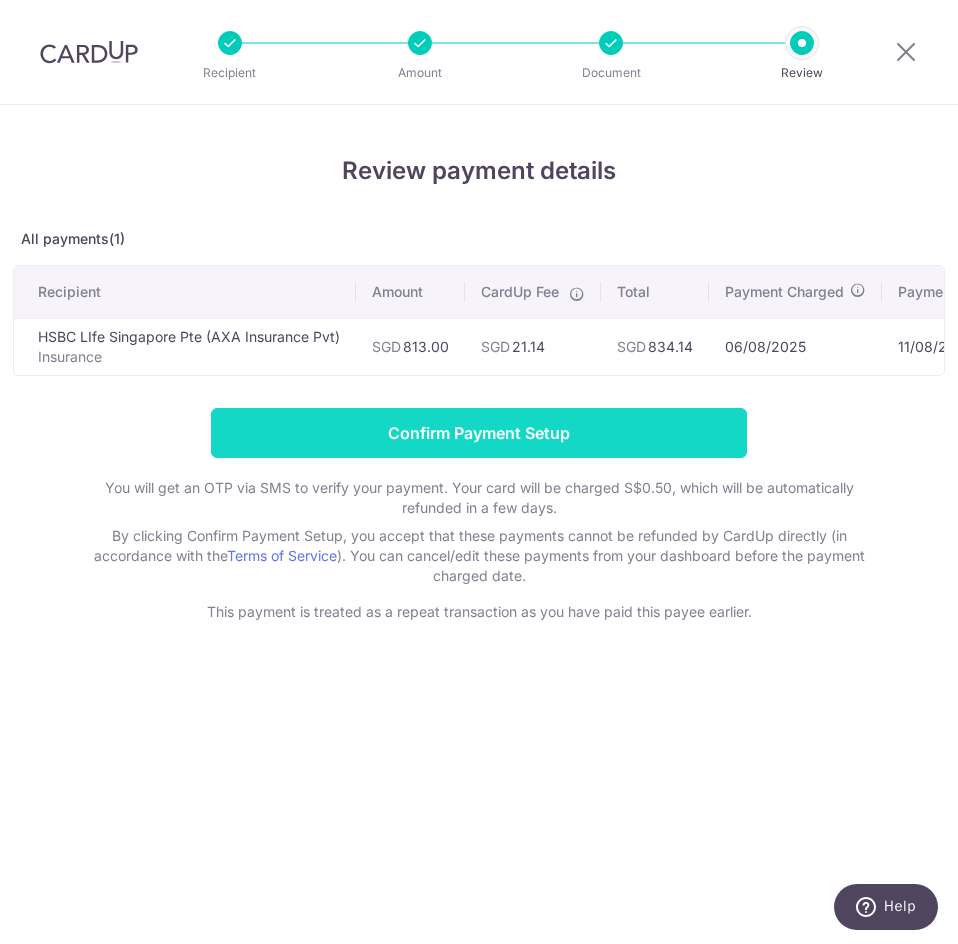 click on "Confirm Payment Setup" at bounding box center [479, 433] 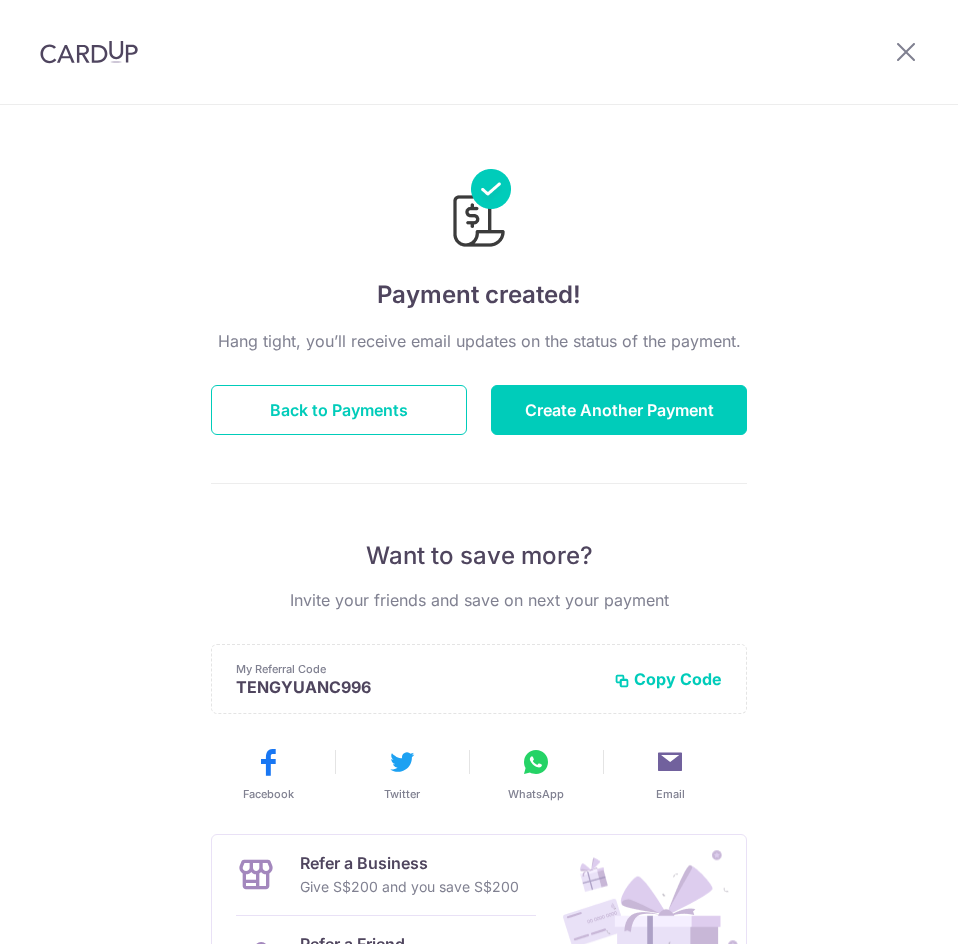 scroll, scrollTop: 0, scrollLeft: 0, axis: both 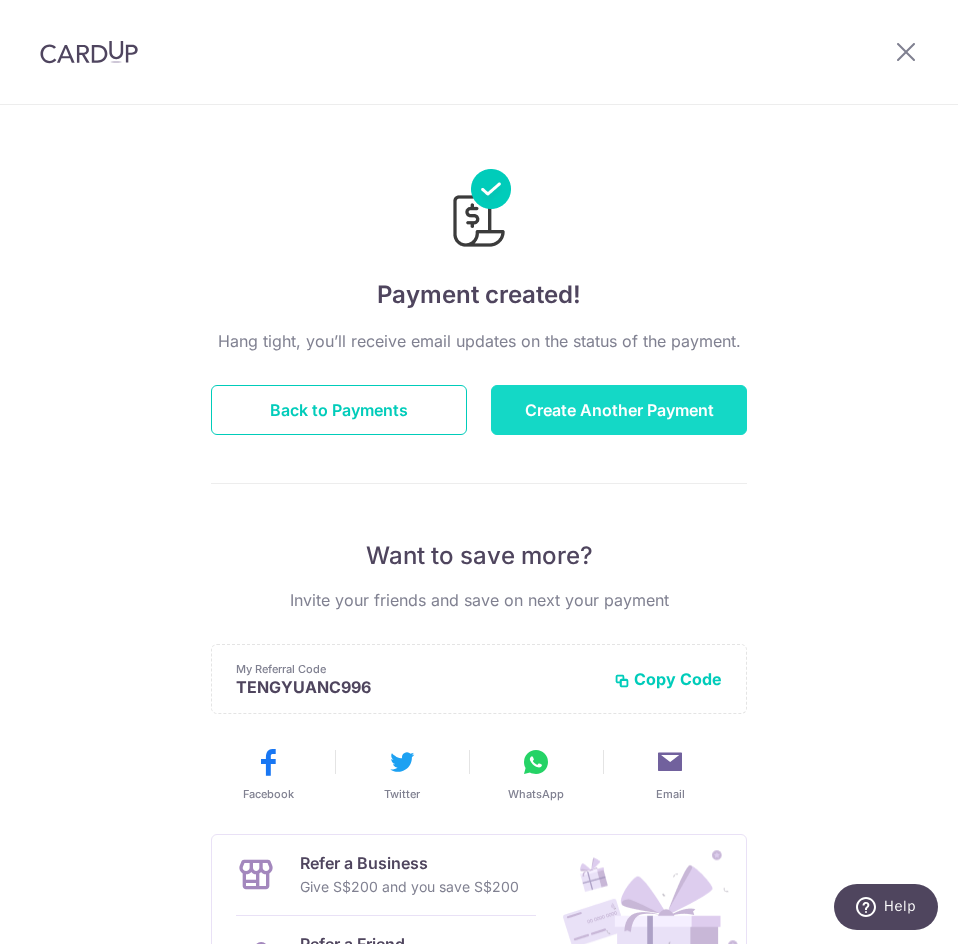 click on "Create Another Payment" at bounding box center (619, 410) 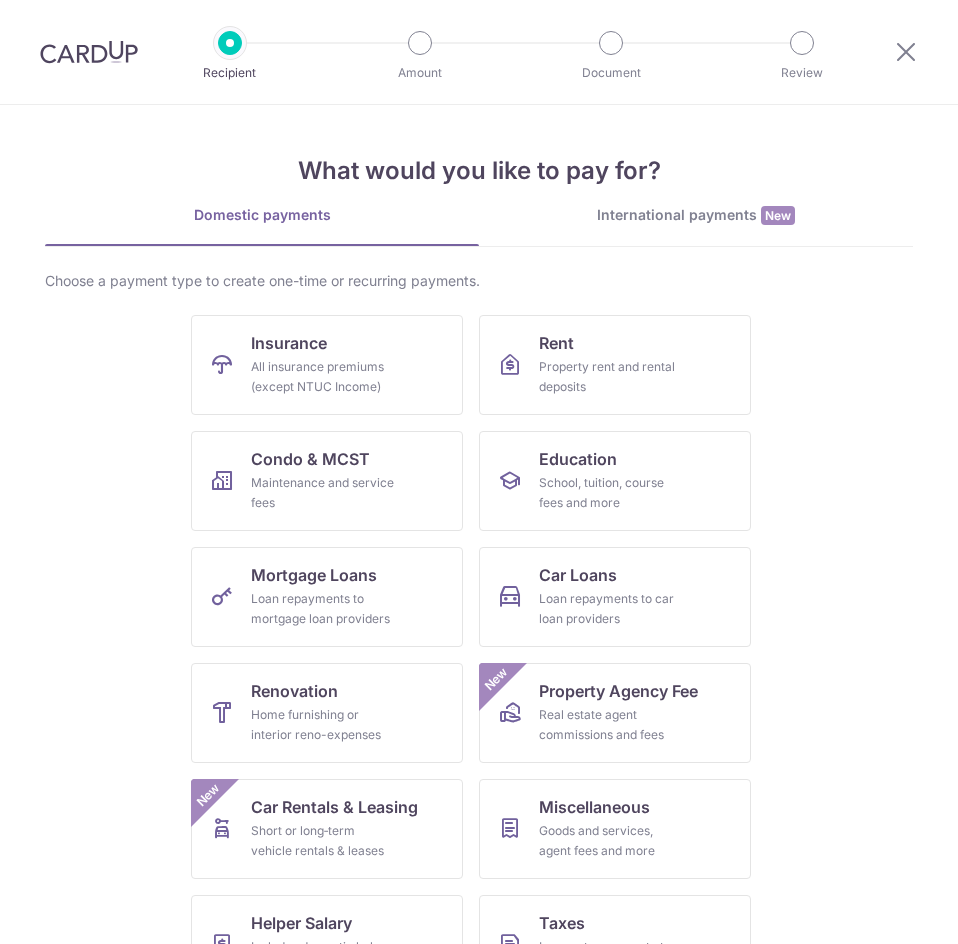 scroll, scrollTop: 0, scrollLeft: 0, axis: both 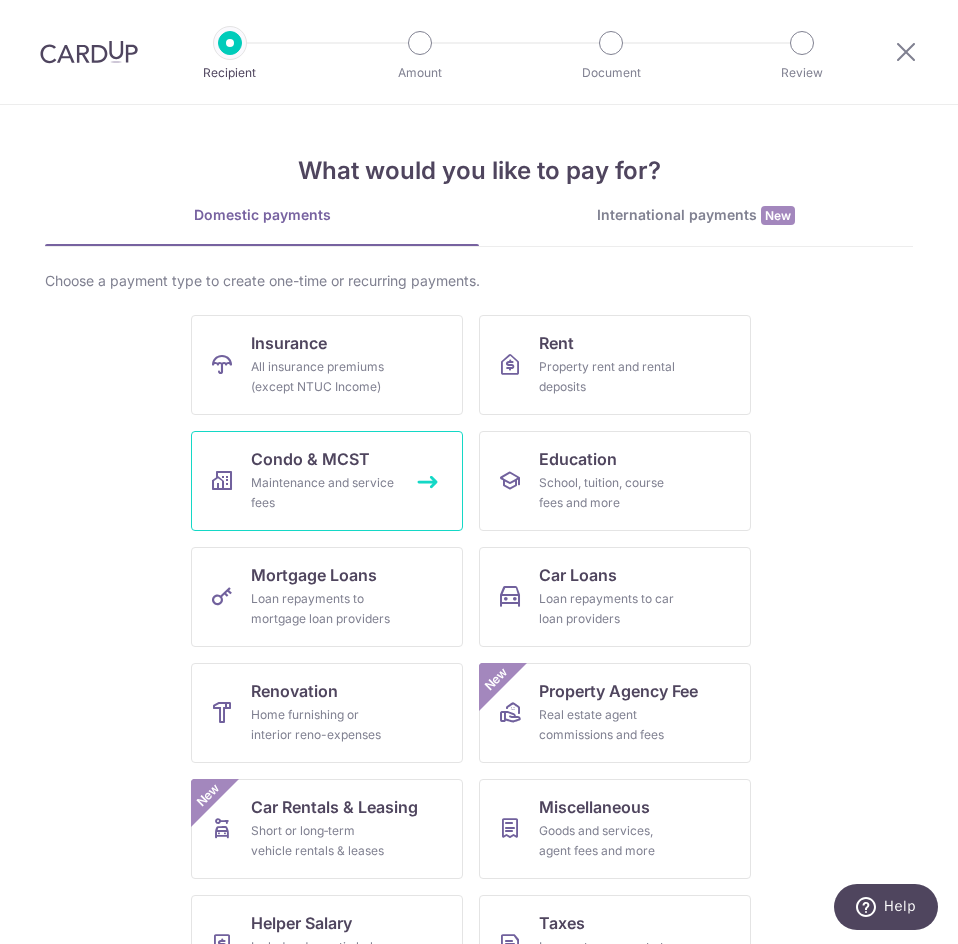 click on "Condo & MCST Maintenance and service fees" at bounding box center [327, 481] 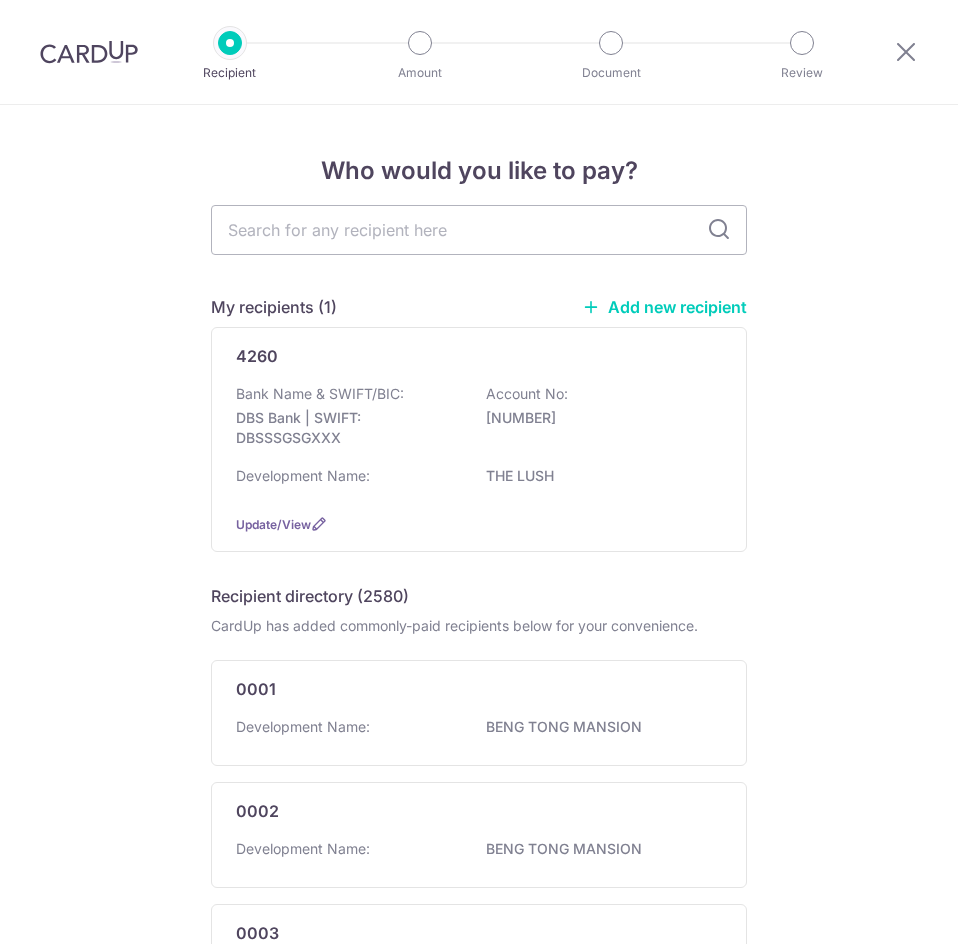 scroll, scrollTop: 0, scrollLeft: 0, axis: both 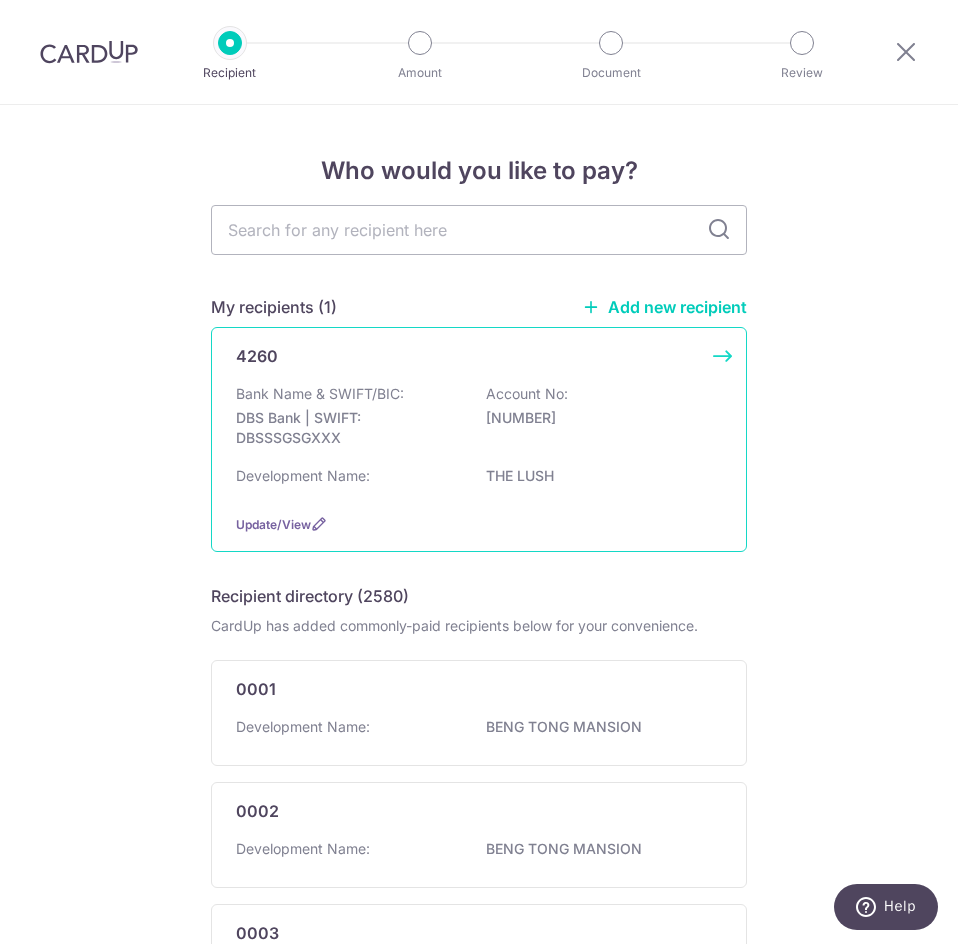 click on "DBS Bank | SWIFT: DBSSSGSGXXX" at bounding box center (348, 428) 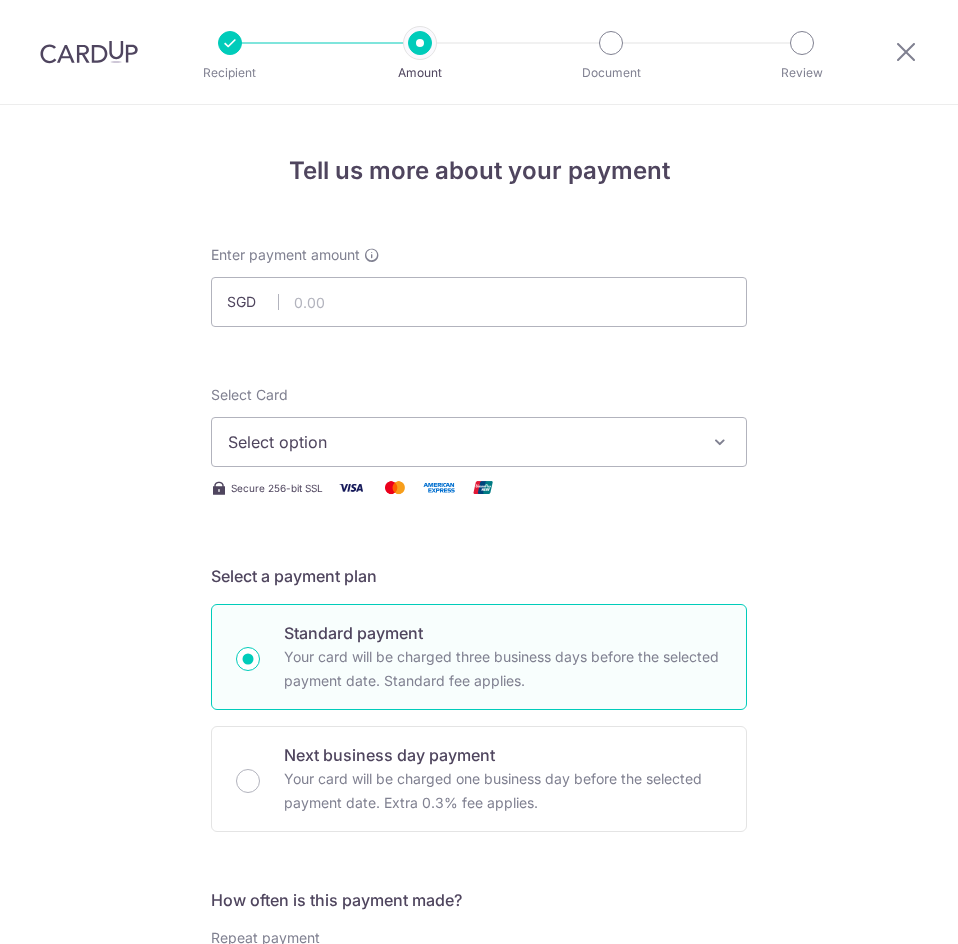 scroll, scrollTop: 0, scrollLeft: 0, axis: both 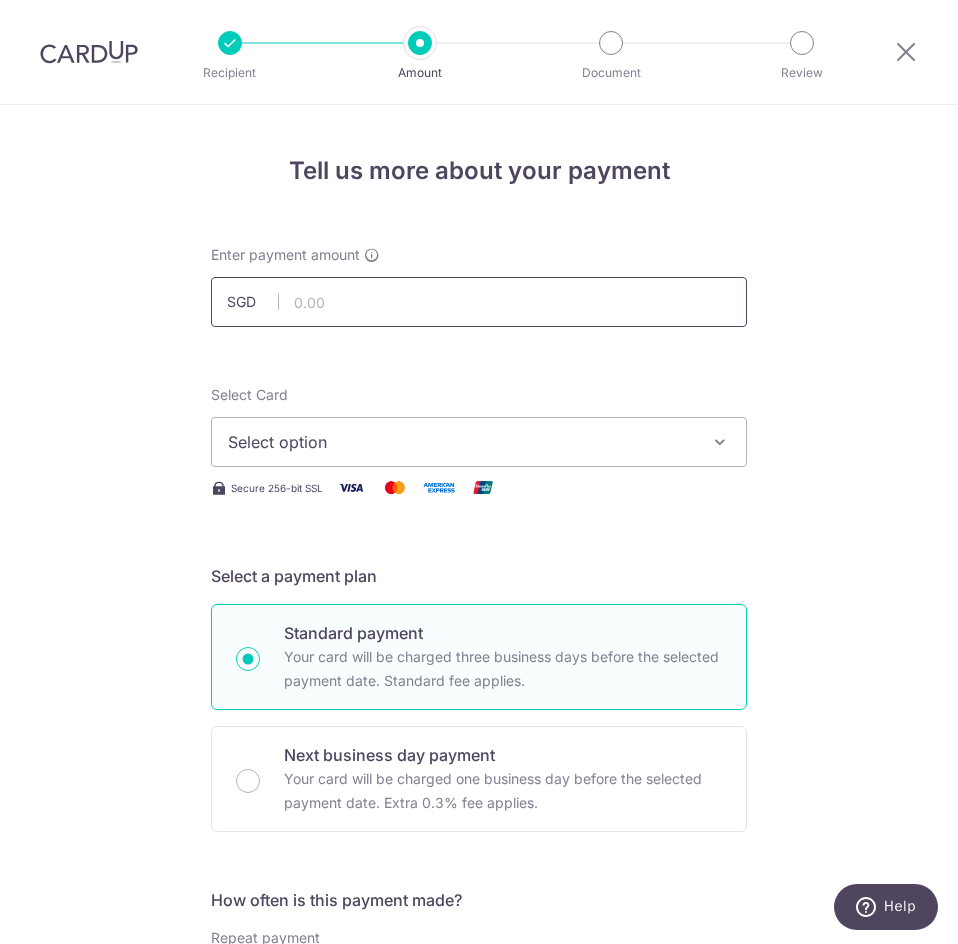 click at bounding box center (479, 302) 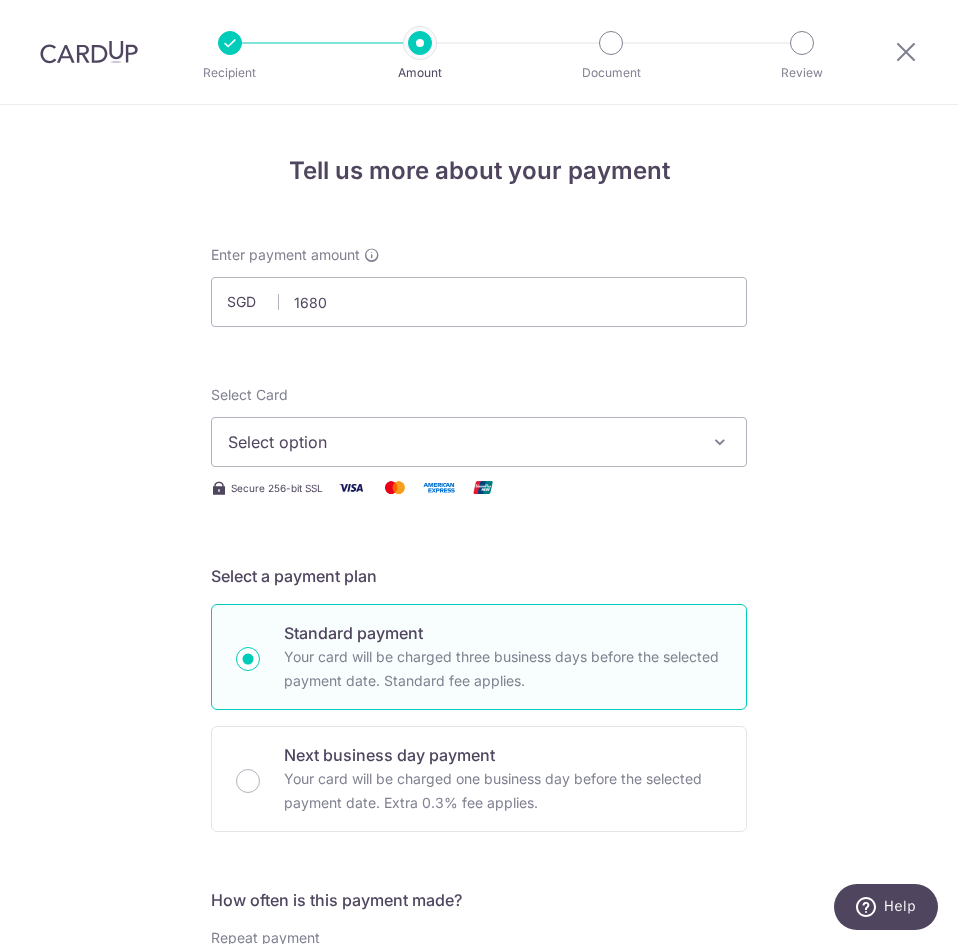 type on "1,680.00" 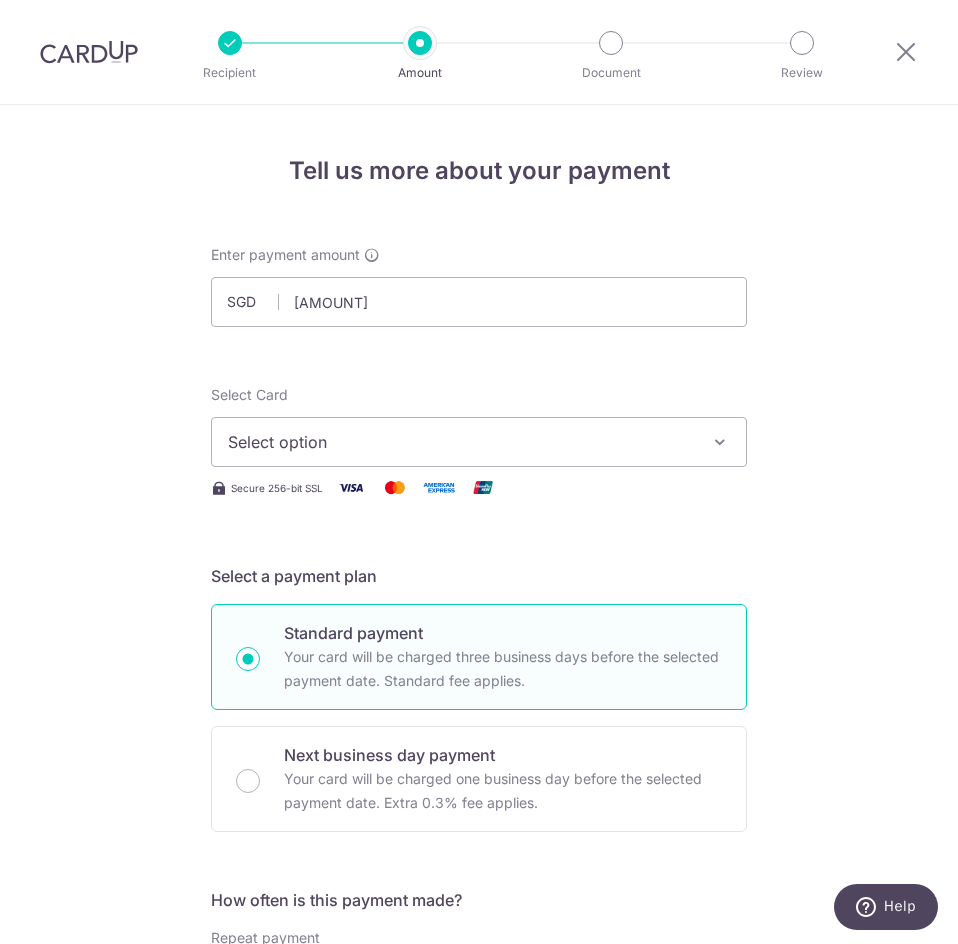 click on "Tell us more about your payment
Enter payment amount
SGD
1,680.00
1680.00
Select Card
Select option
Add credit card
Your Cards
**** 2208
Secure 256-bit SSL
Text
New card details
Card
Secure 256-bit SSL" at bounding box center (479, 1014) 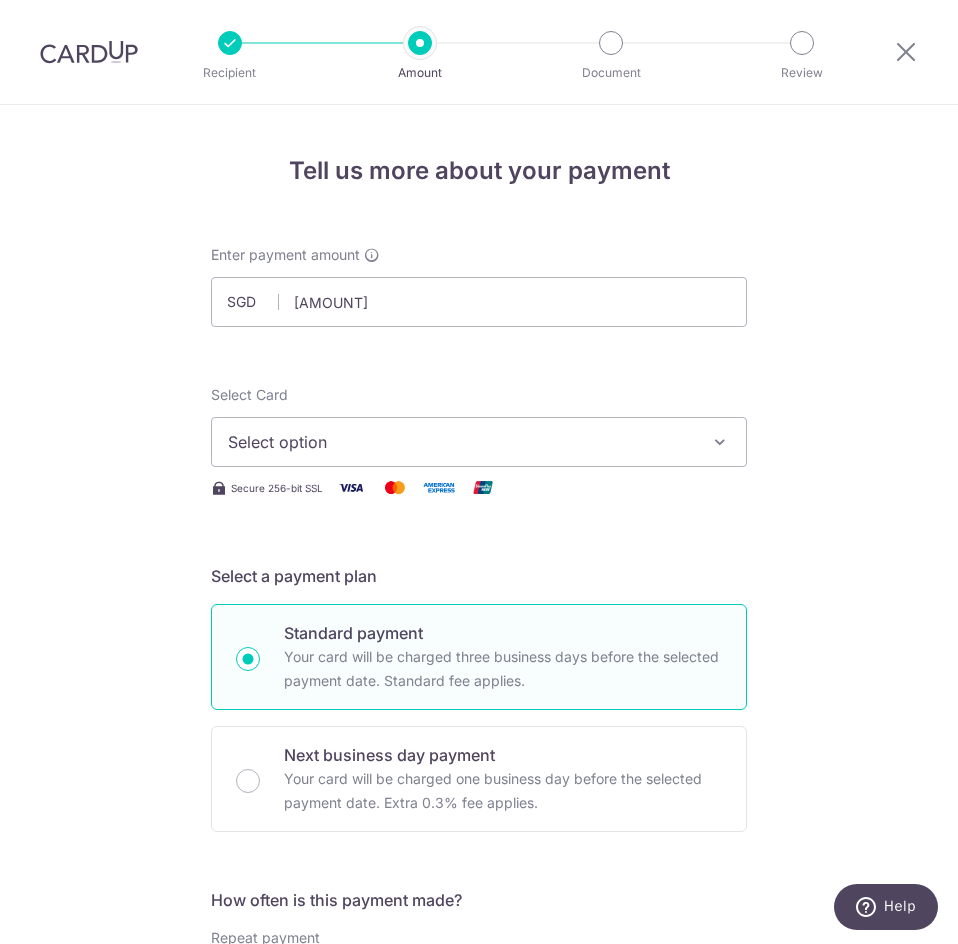 click on "Select option" at bounding box center [461, 442] 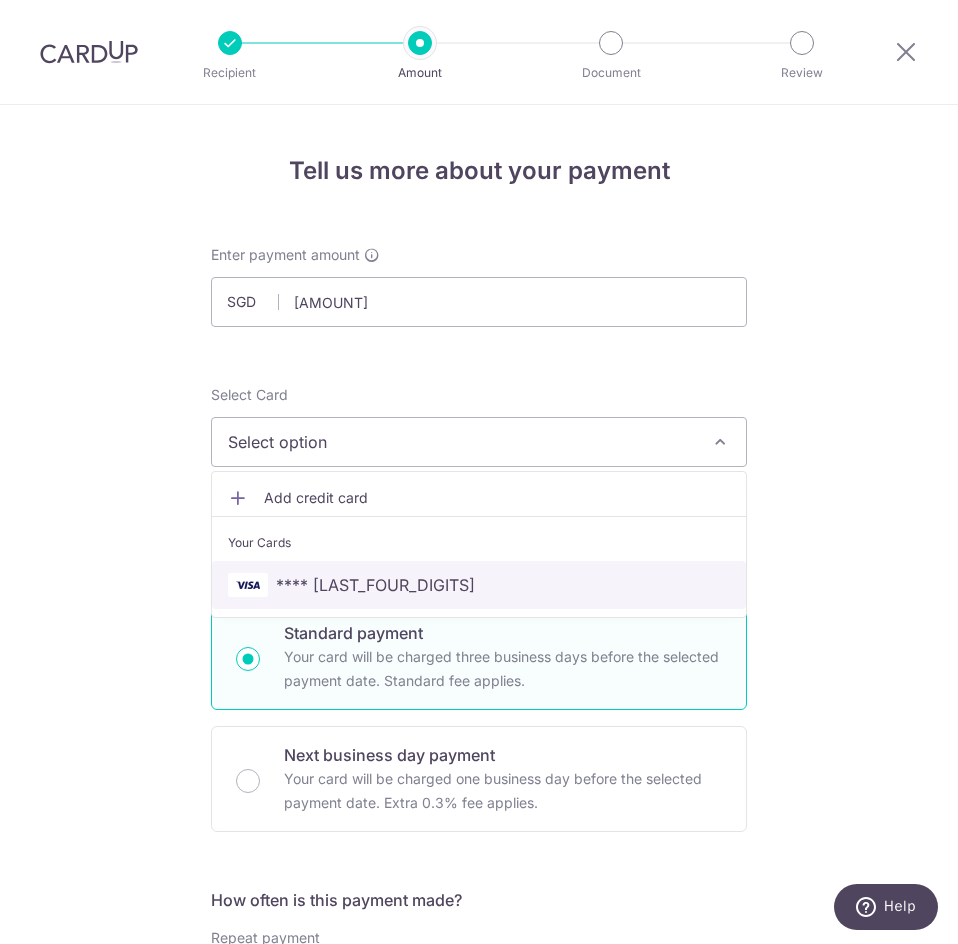 click on "**** 2208" at bounding box center [375, 585] 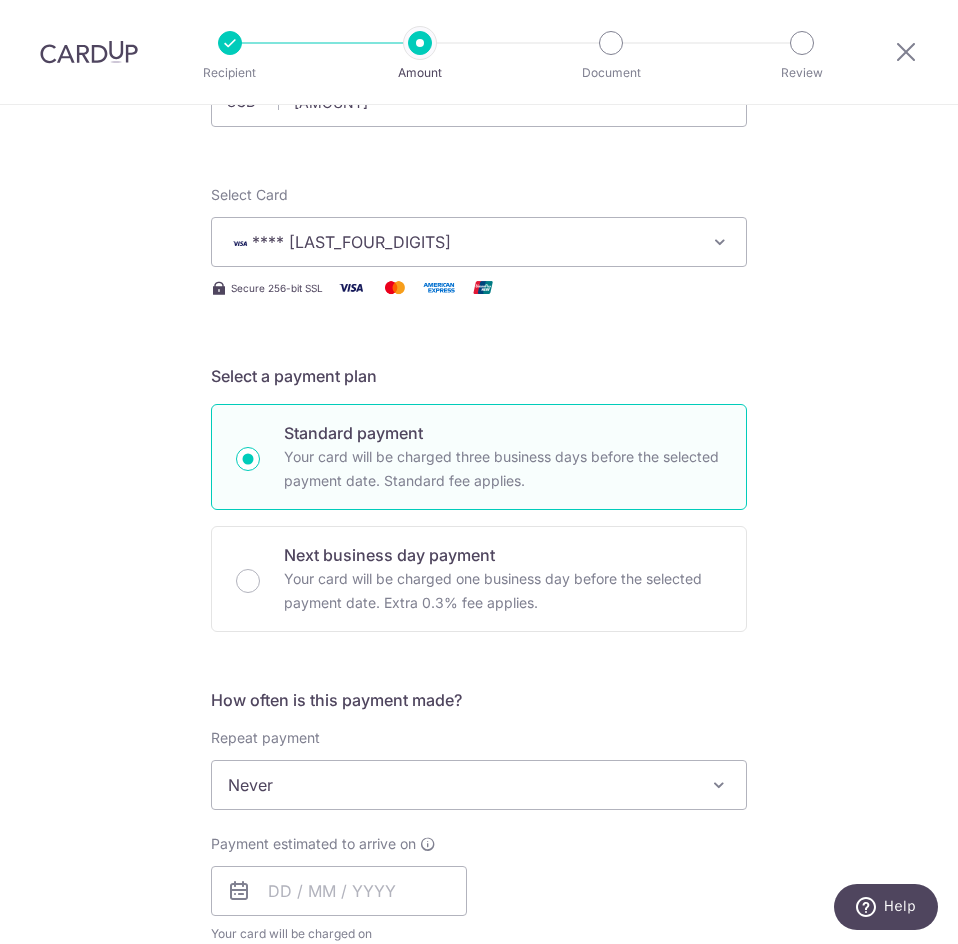 scroll, scrollTop: 400, scrollLeft: 0, axis: vertical 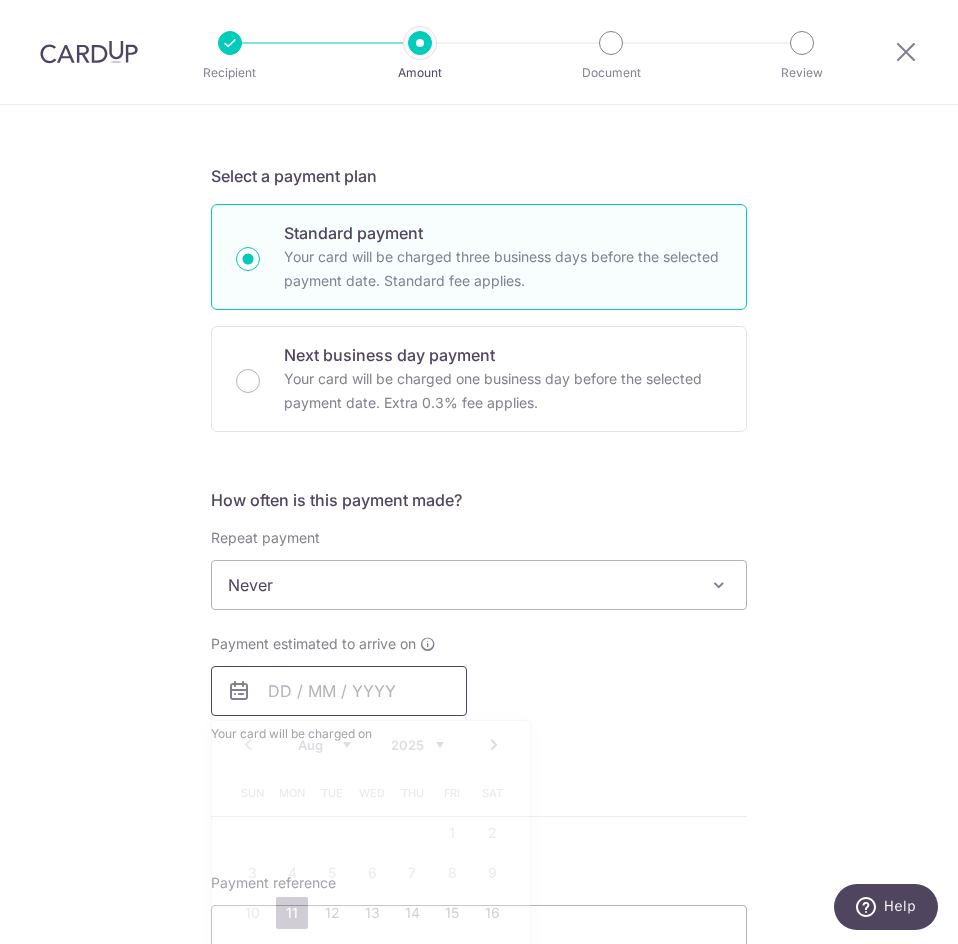 click at bounding box center (339, 691) 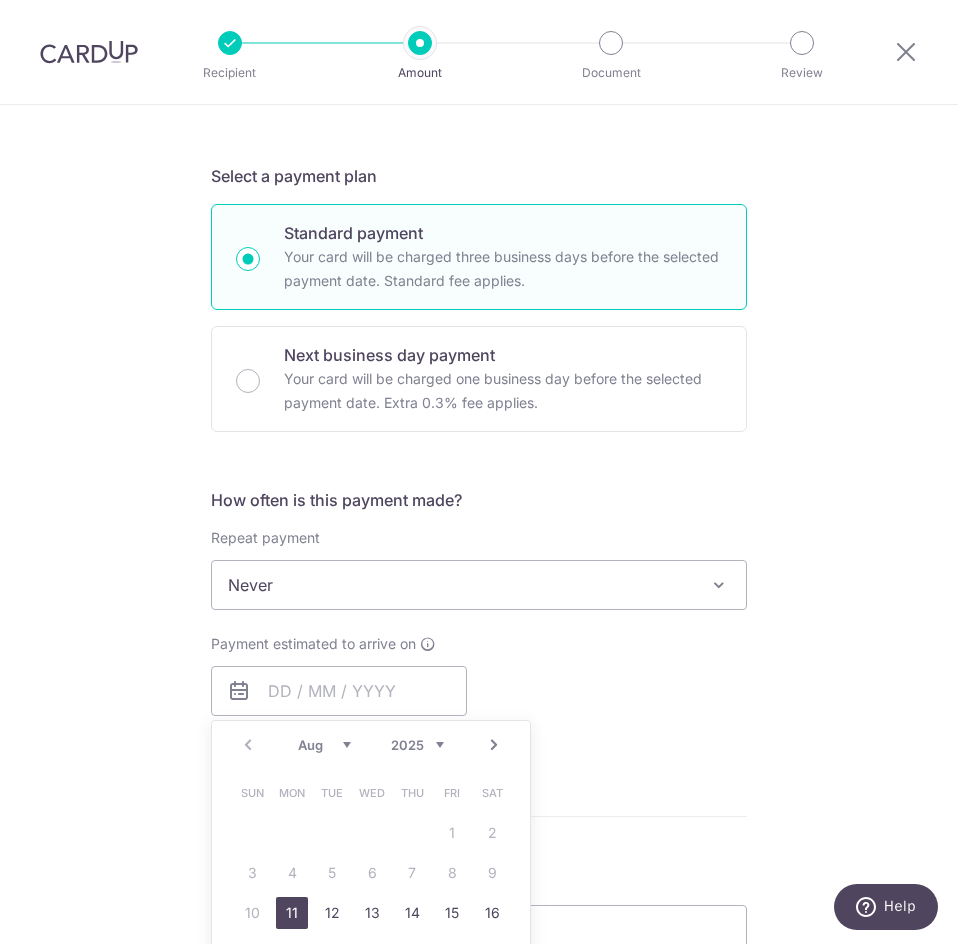 click on "11" at bounding box center (292, 913) 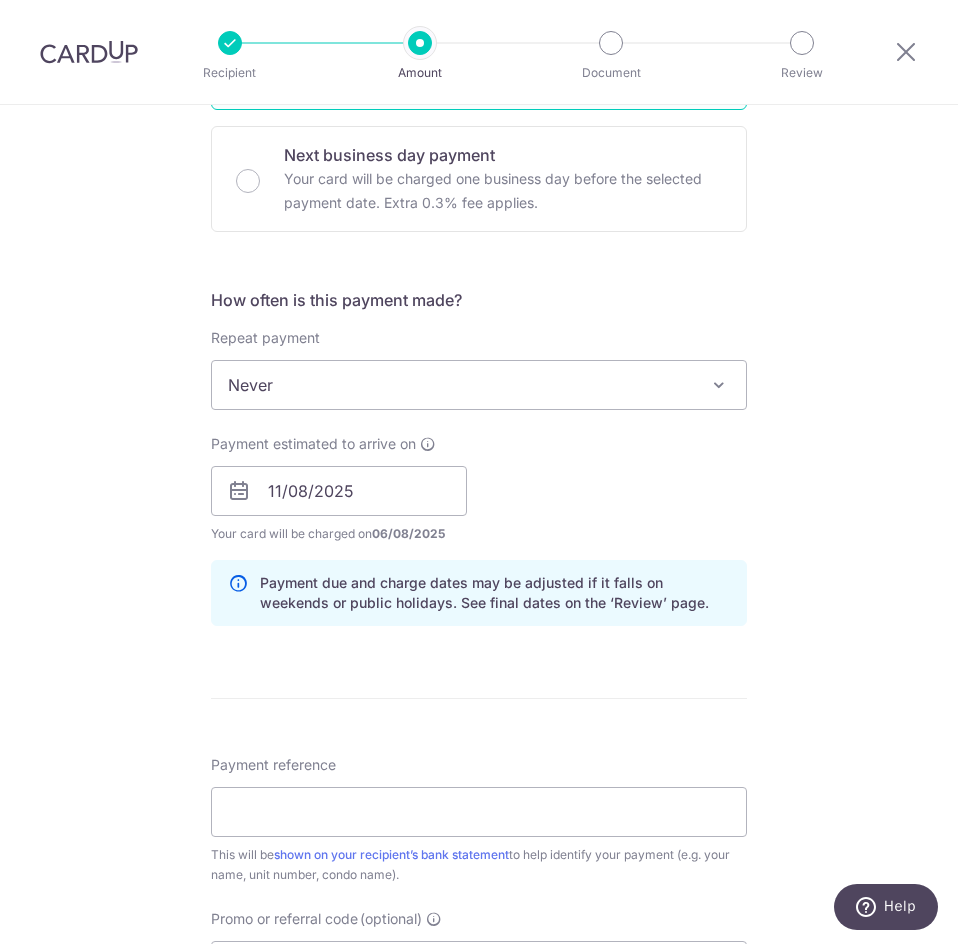 scroll, scrollTop: 800, scrollLeft: 0, axis: vertical 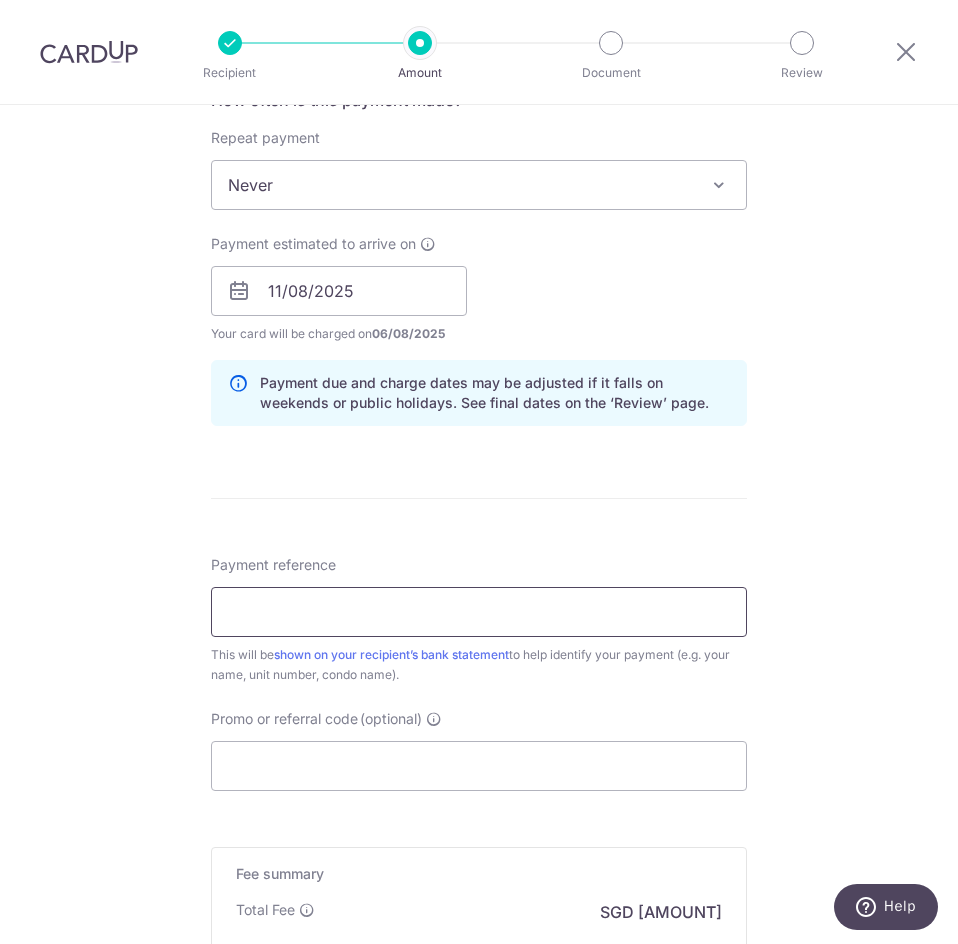 click on "Payment reference" at bounding box center [479, 612] 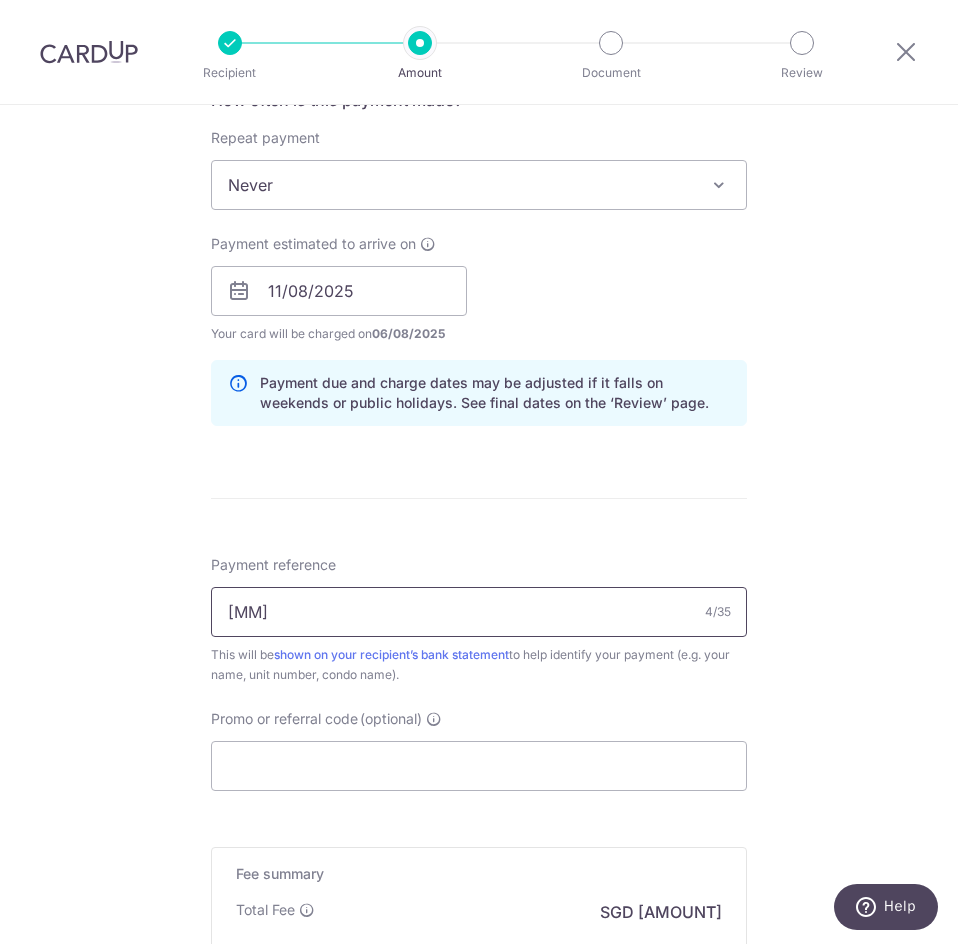 type on "0503" 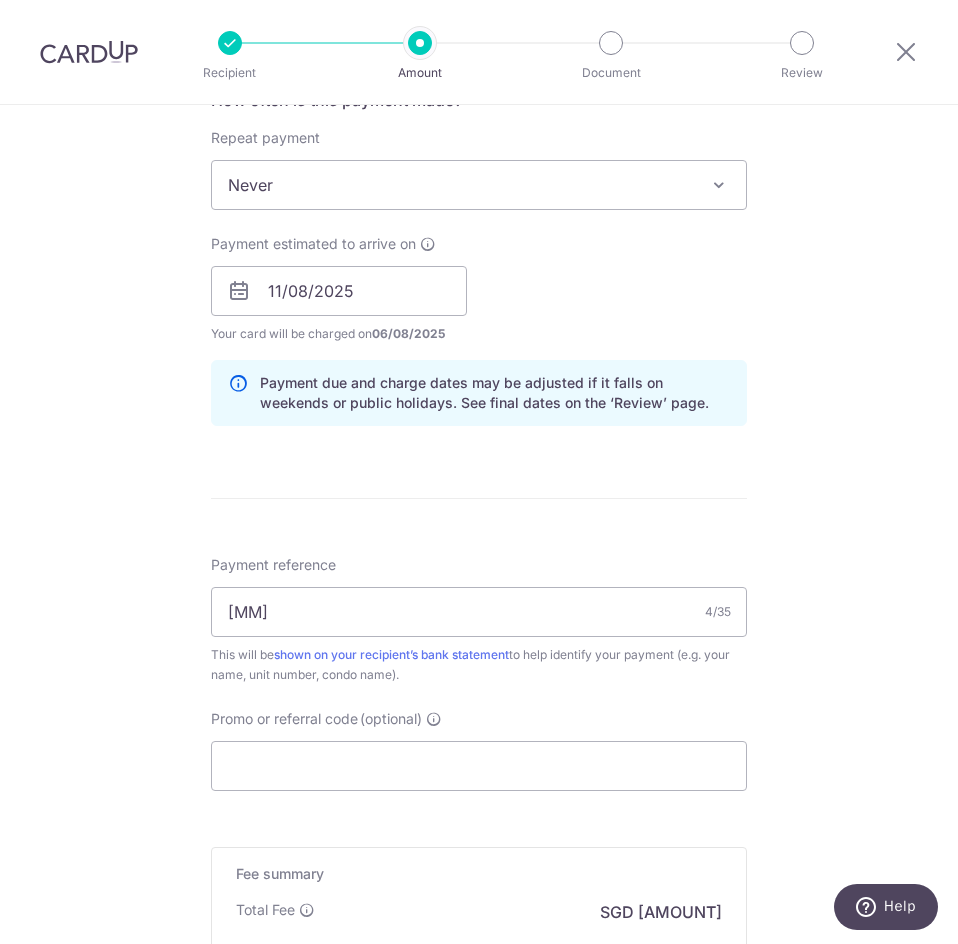 click on "Tell us more about your payment
Enter payment amount
SGD
1,680.00
1680.00
Select Card
**** 2208
Add credit card
Your Cards
**** 2208
Secure 256-bit SSL
Text
New card details
Card
Secure 256-bit SSL" at bounding box center [479, 255] 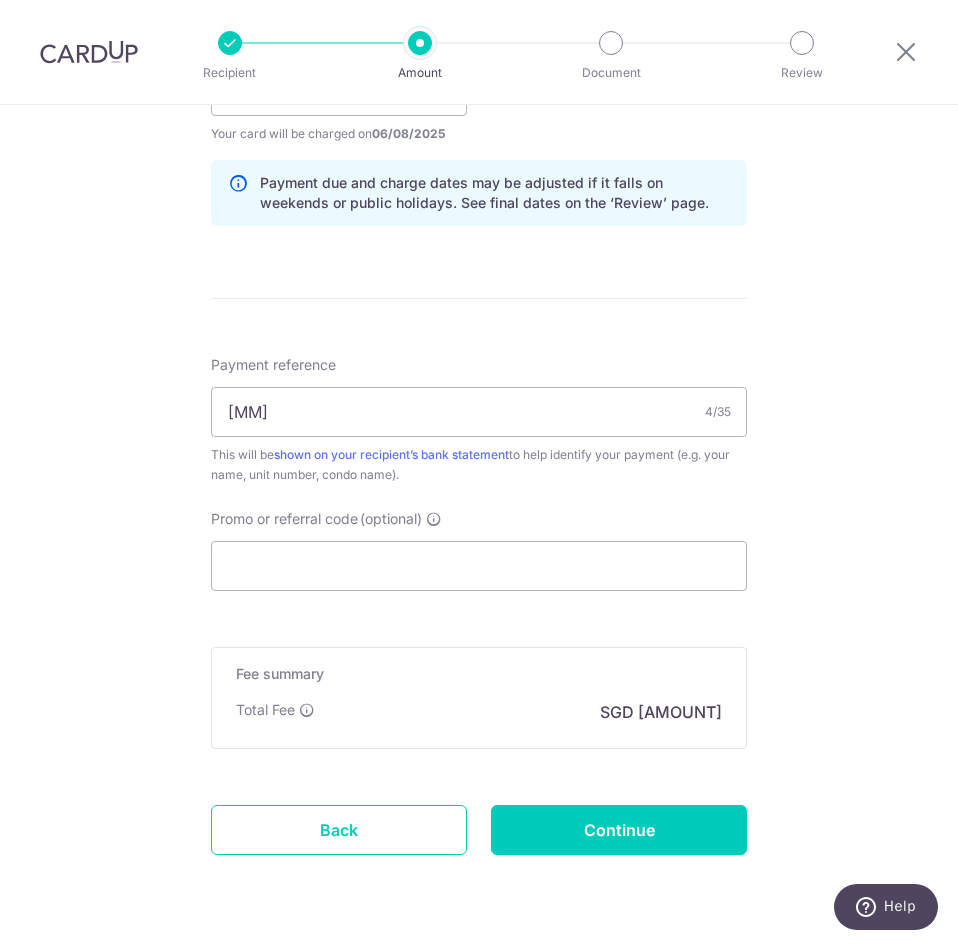 scroll, scrollTop: 1061, scrollLeft: 0, axis: vertical 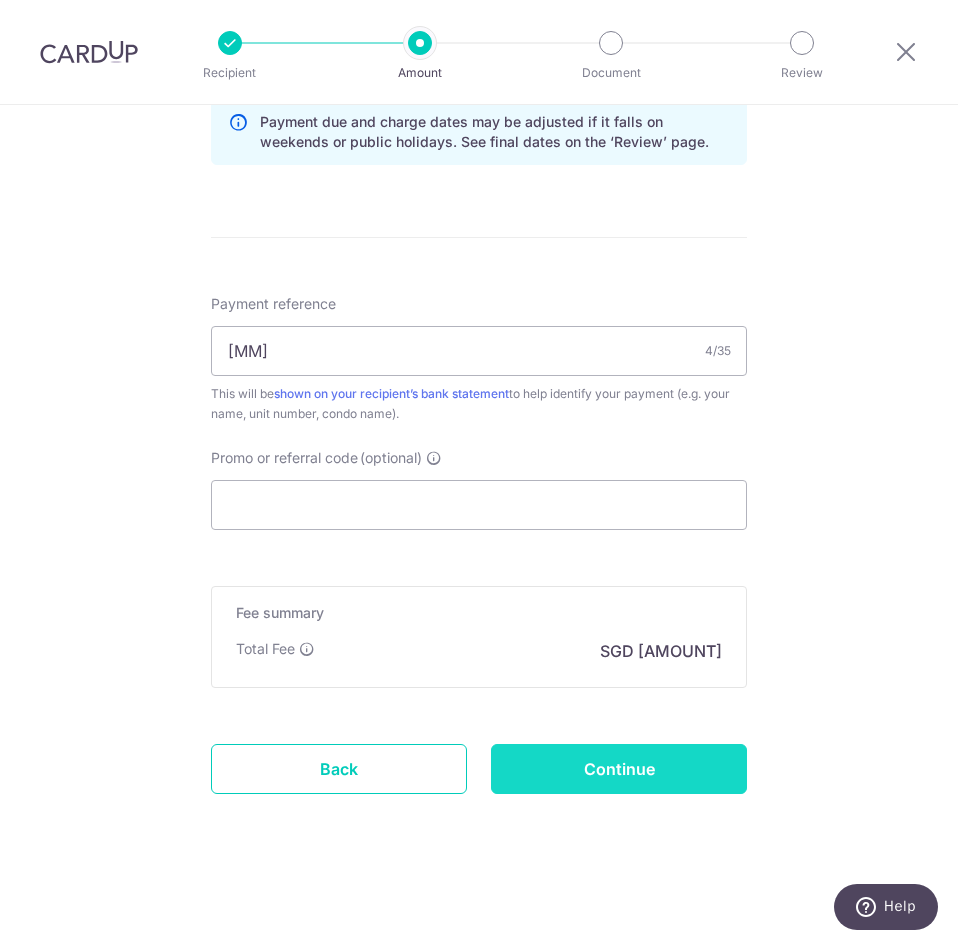 click on "Continue" at bounding box center [619, 769] 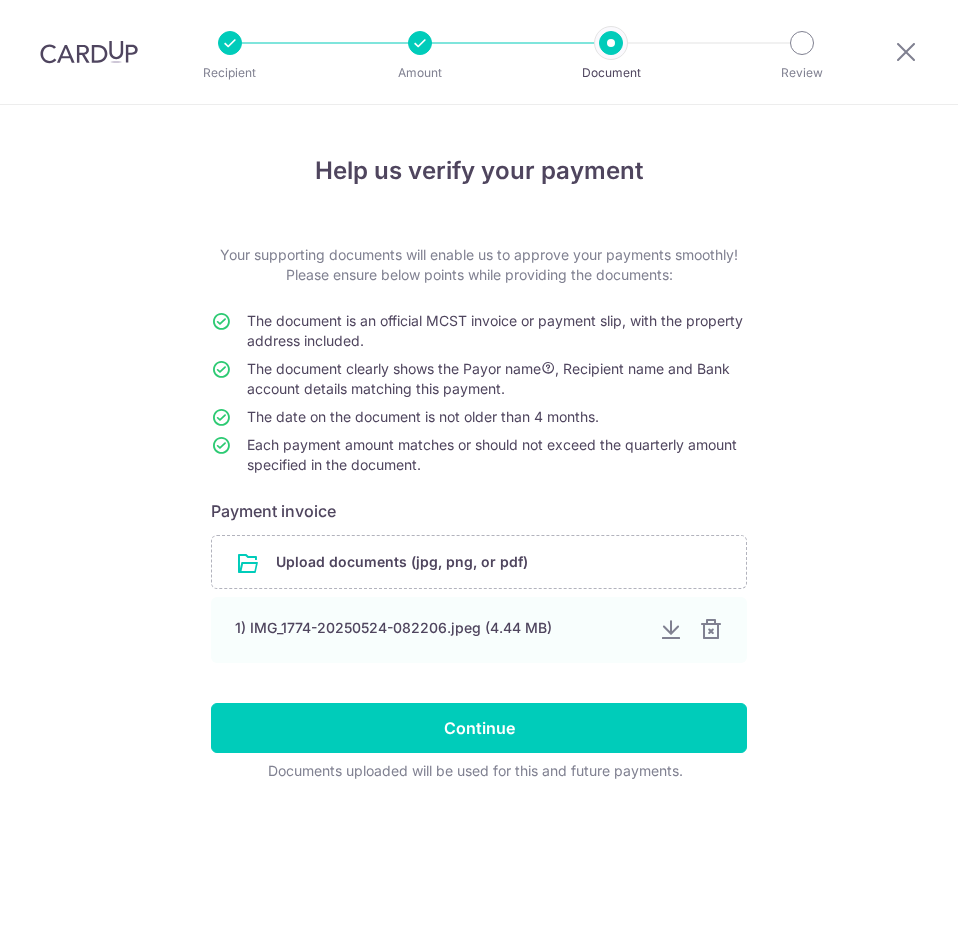 scroll, scrollTop: 0, scrollLeft: 0, axis: both 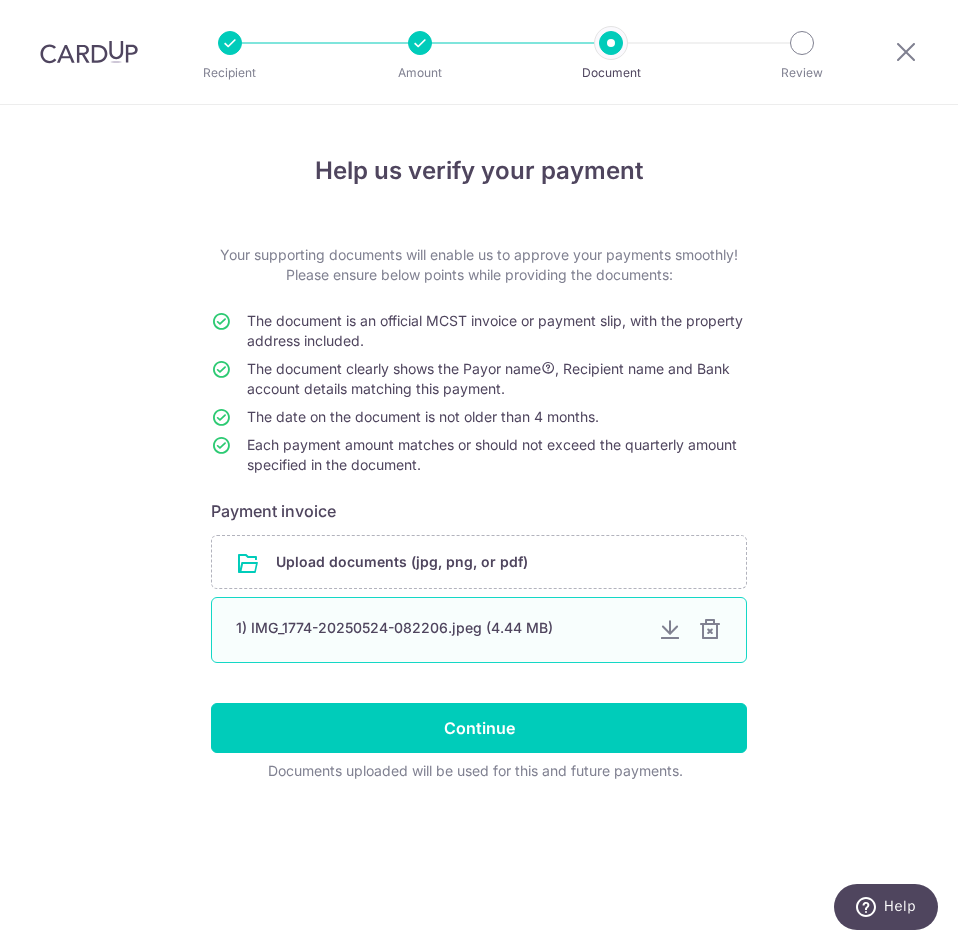 click at bounding box center (710, 630) 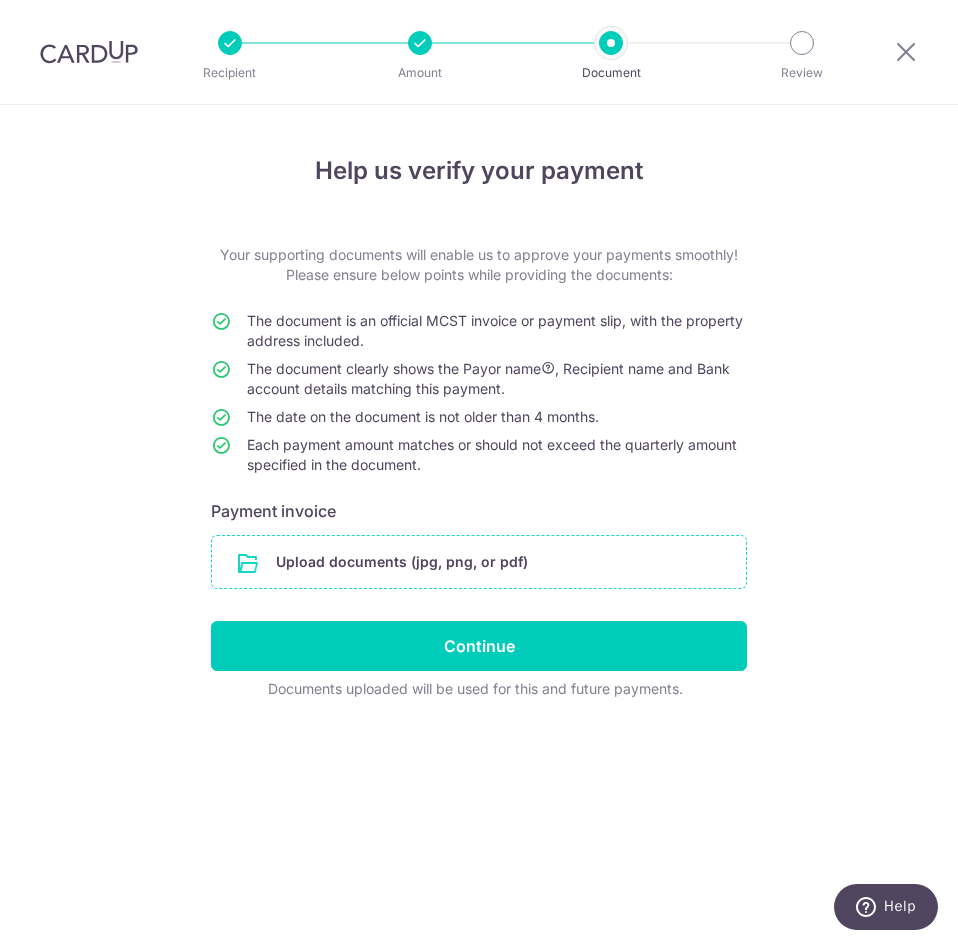 click at bounding box center [479, 562] 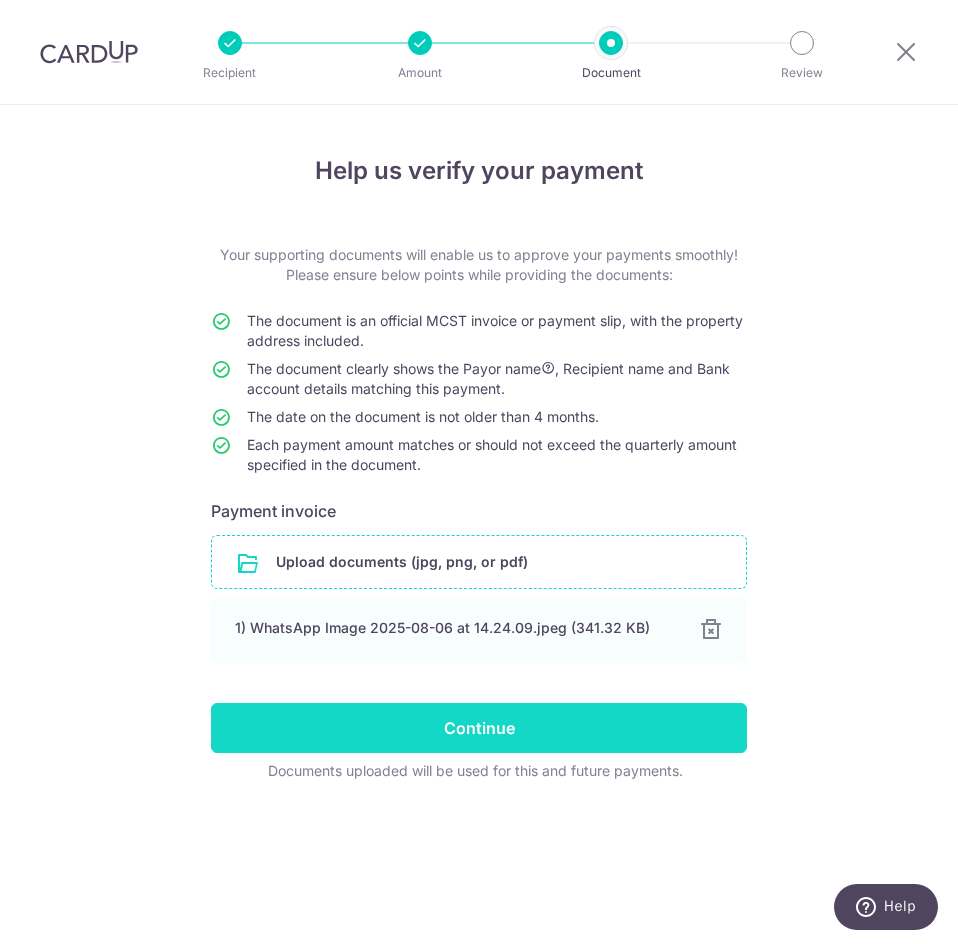 click on "Continue" at bounding box center [479, 728] 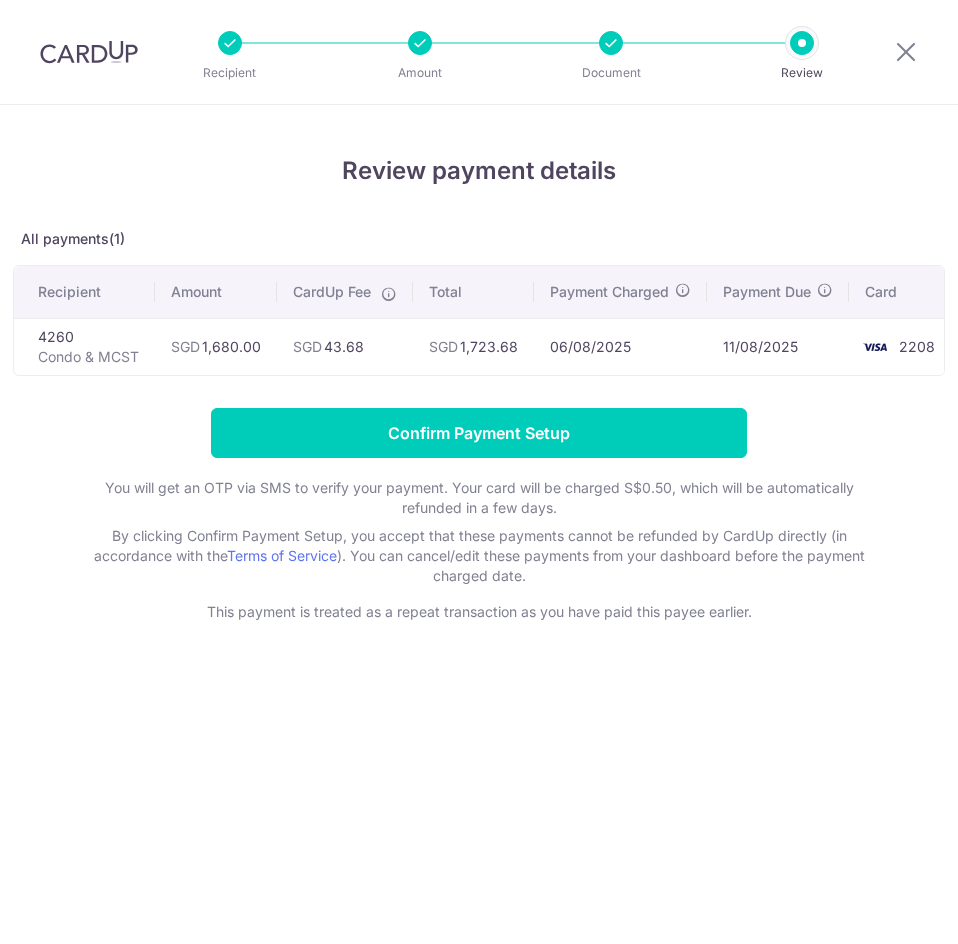scroll, scrollTop: 0, scrollLeft: 0, axis: both 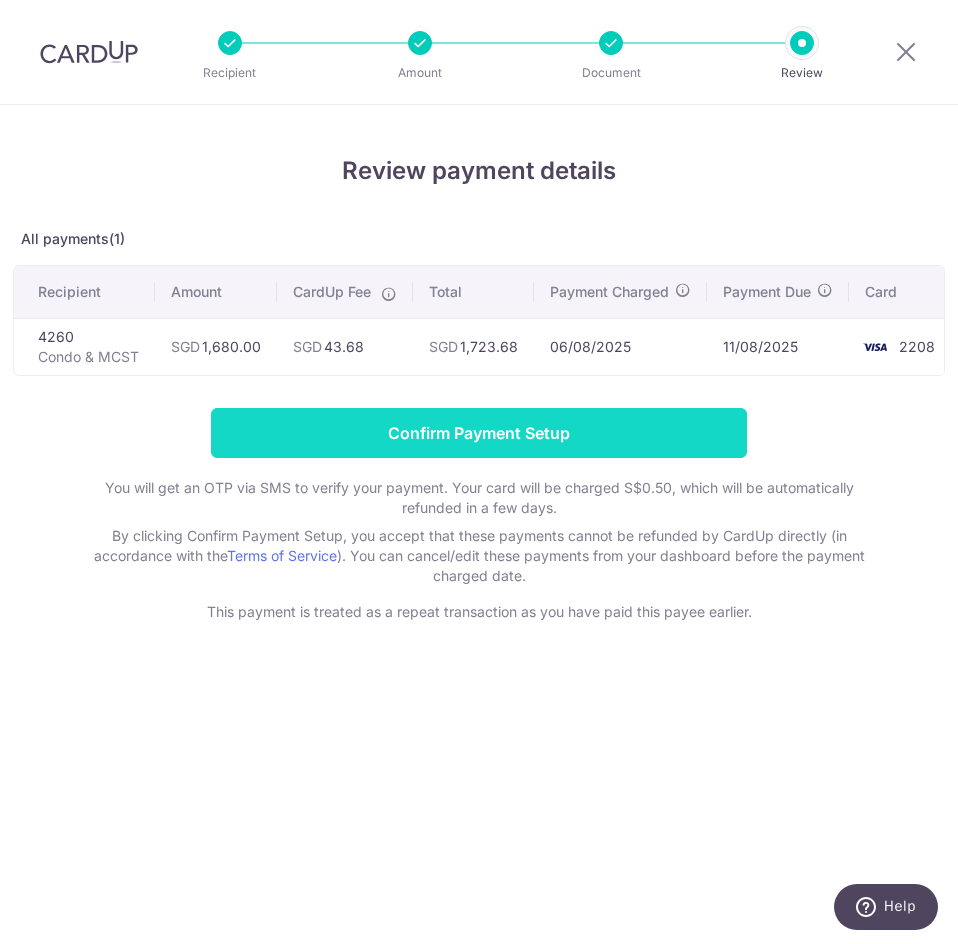 click on "Confirm Payment Setup" at bounding box center [479, 433] 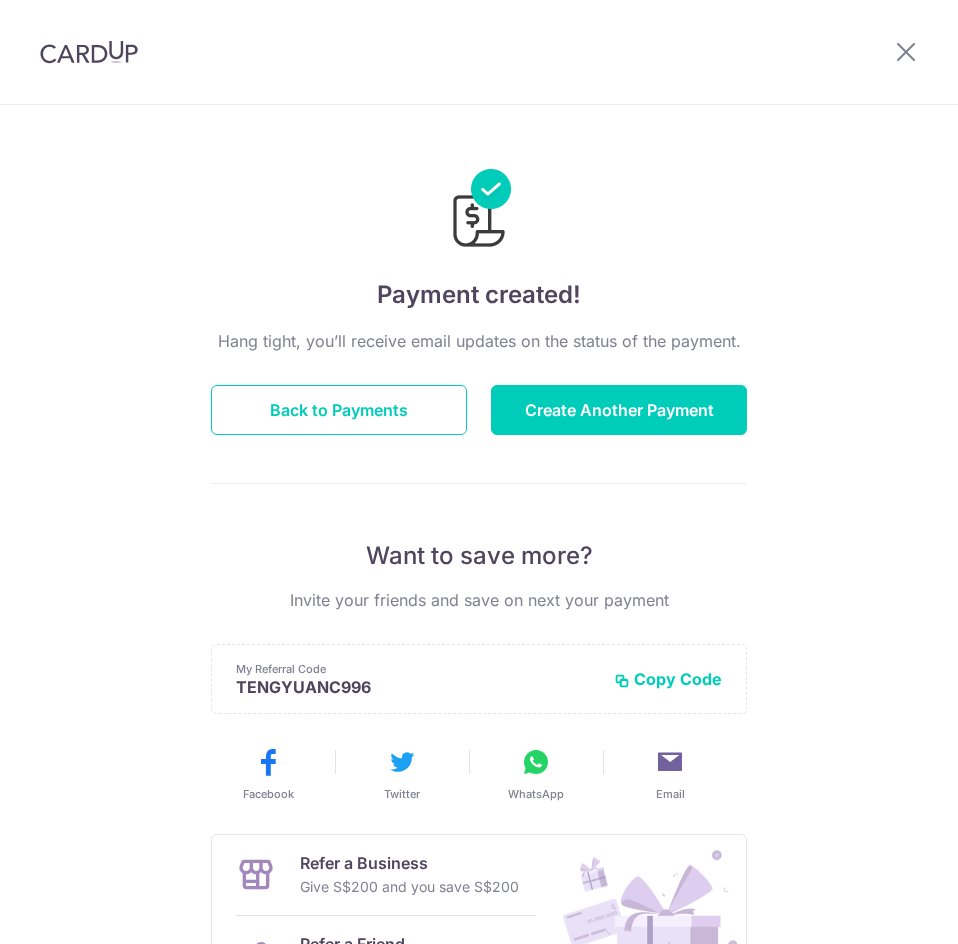 scroll, scrollTop: 0, scrollLeft: 0, axis: both 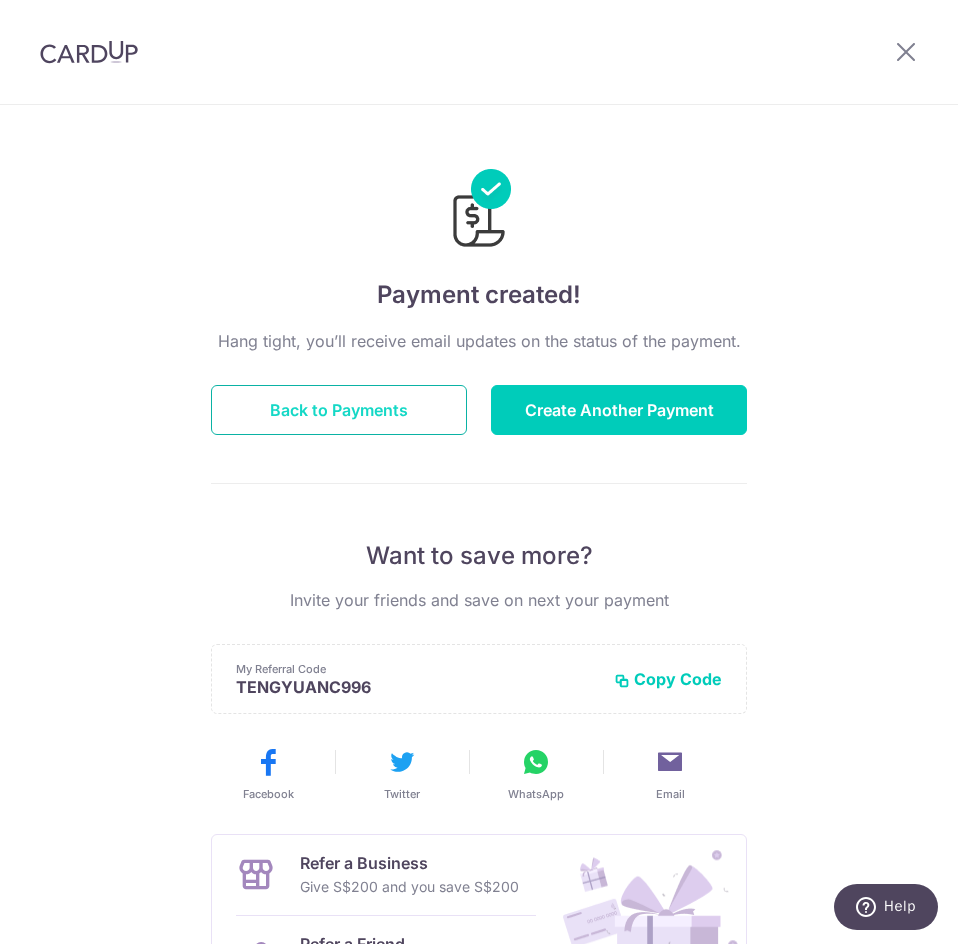 click on "Back to Payments" at bounding box center [339, 410] 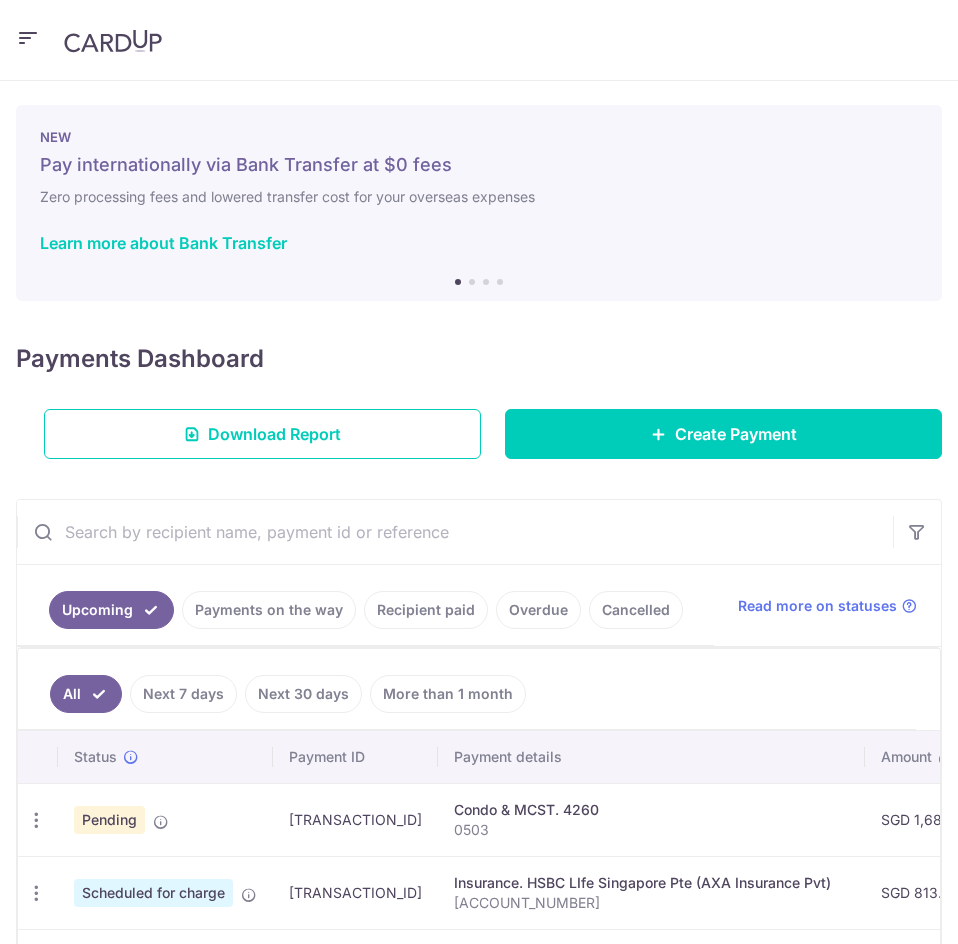scroll, scrollTop: 0, scrollLeft: 0, axis: both 